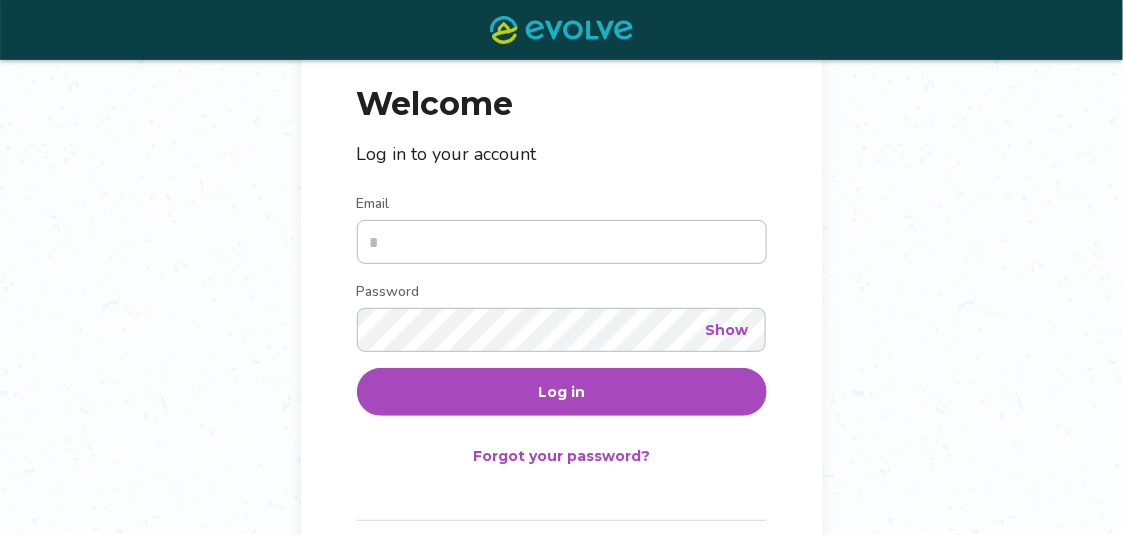 scroll, scrollTop: 200, scrollLeft: 0, axis: vertical 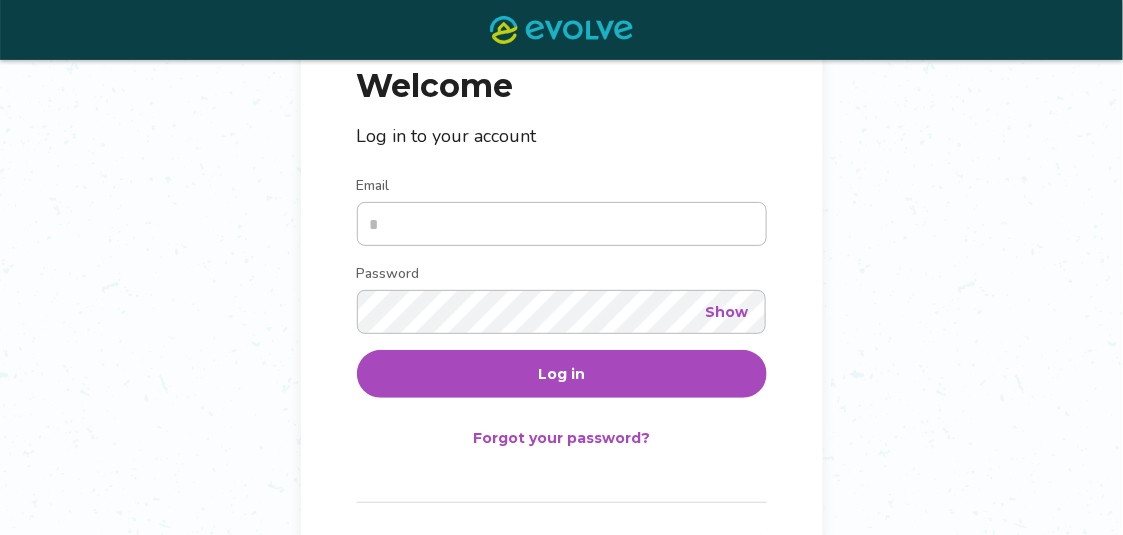 type on "**********" 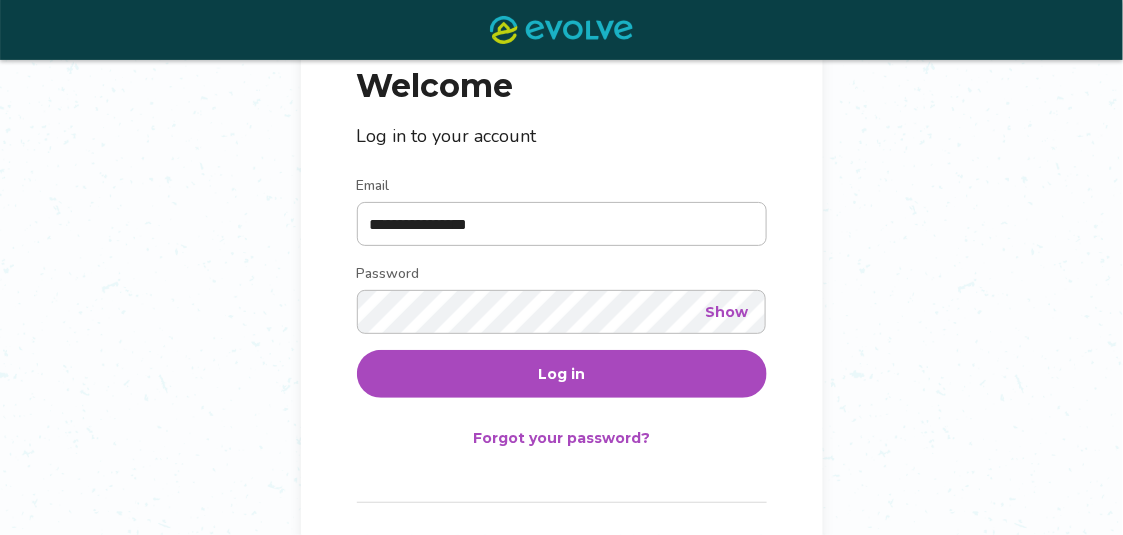 click on "Show" at bounding box center (727, 312) 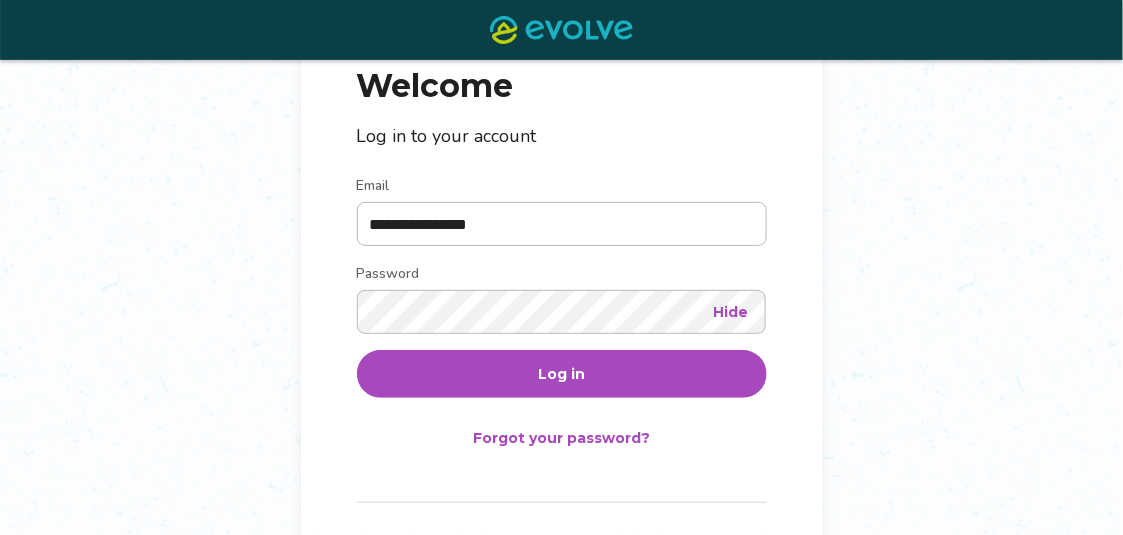 click on "Log in" at bounding box center (562, 374) 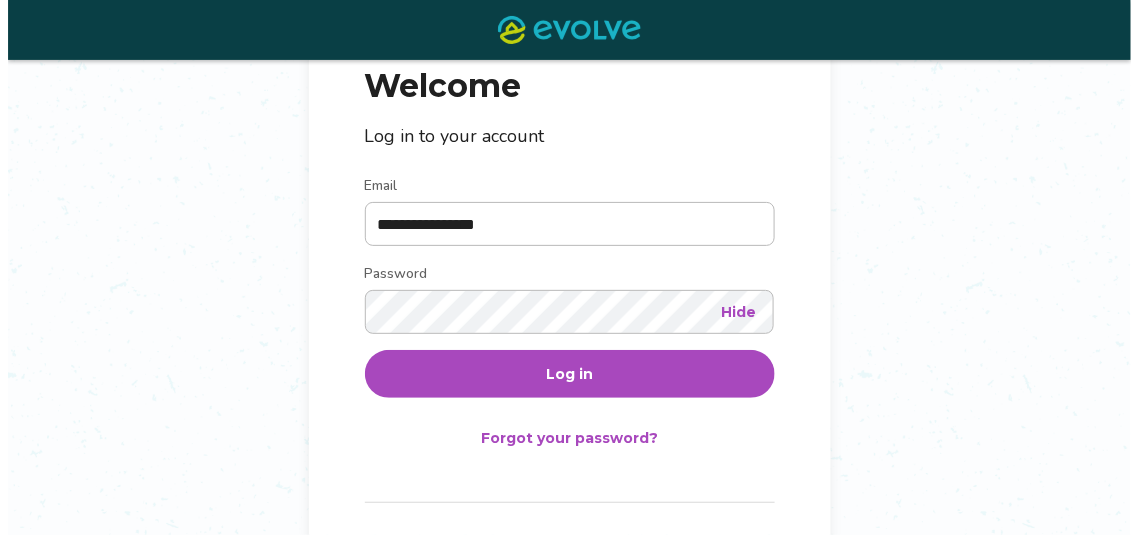 scroll, scrollTop: 0, scrollLeft: 0, axis: both 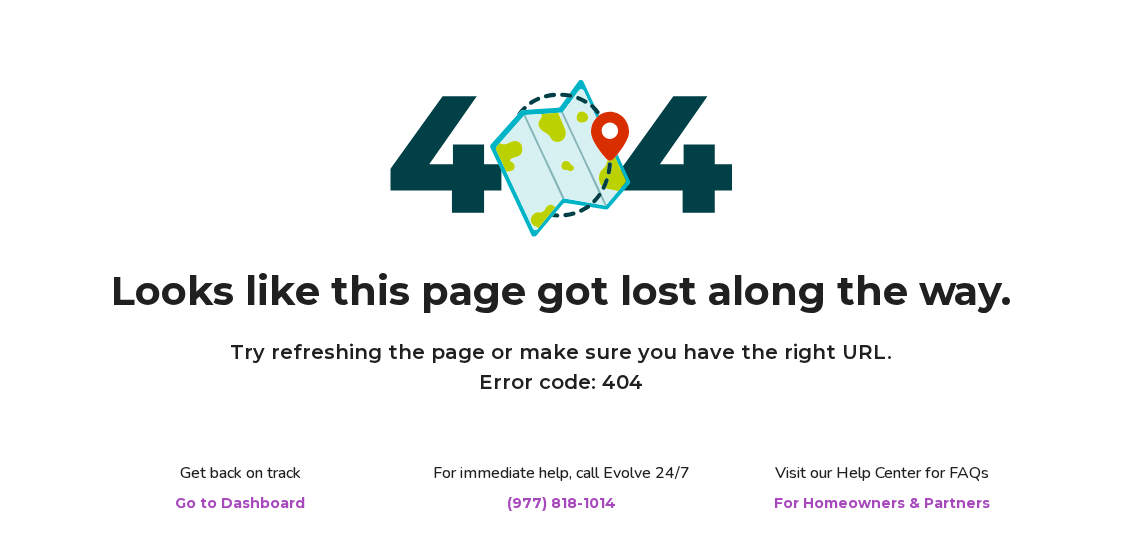 click on "For Homeowners & Partners" at bounding box center (883, 503) 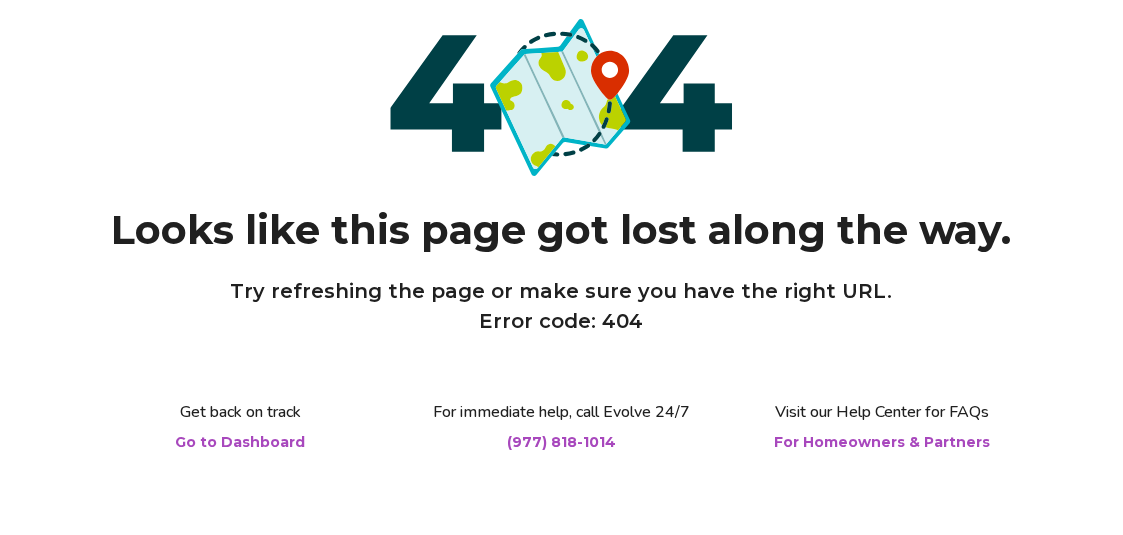 click on "Go to Dashboard" at bounding box center [241, 442] 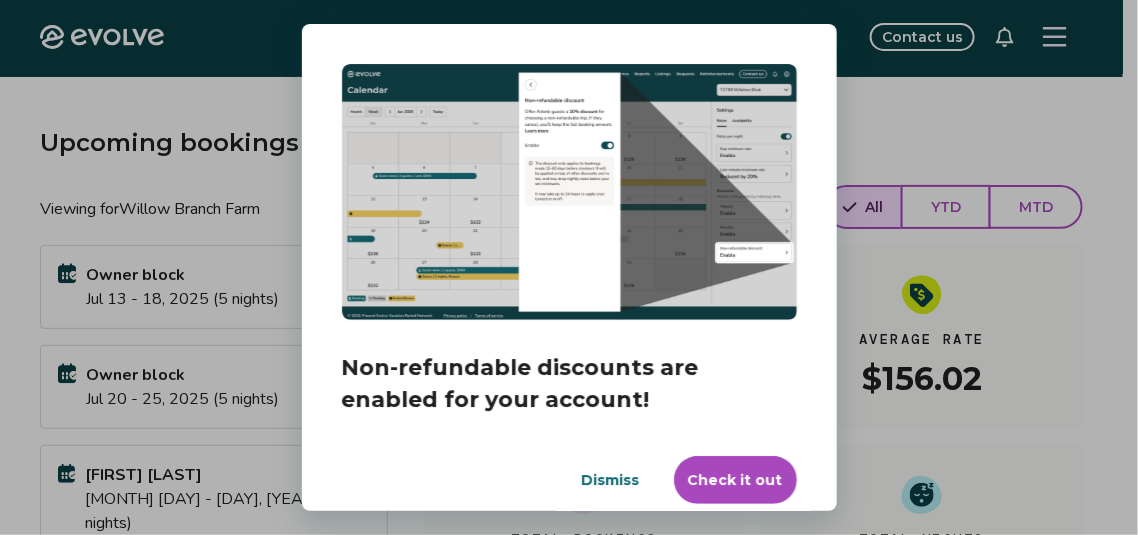 click on "Dismiss" at bounding box center (611, 480) 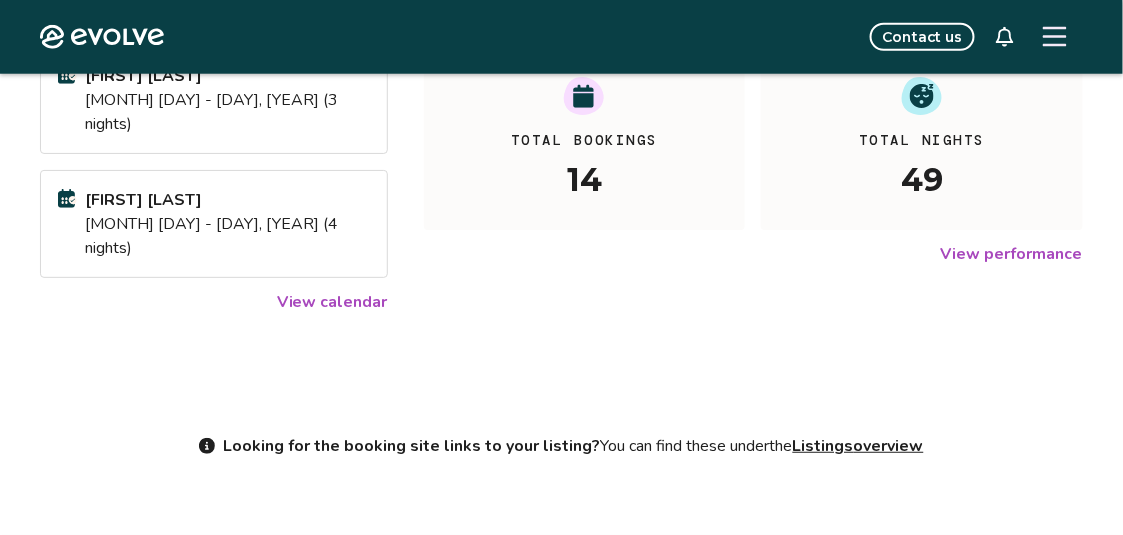 scroll, scrollTop: 461, scrollLeft: 0, axis: vertical 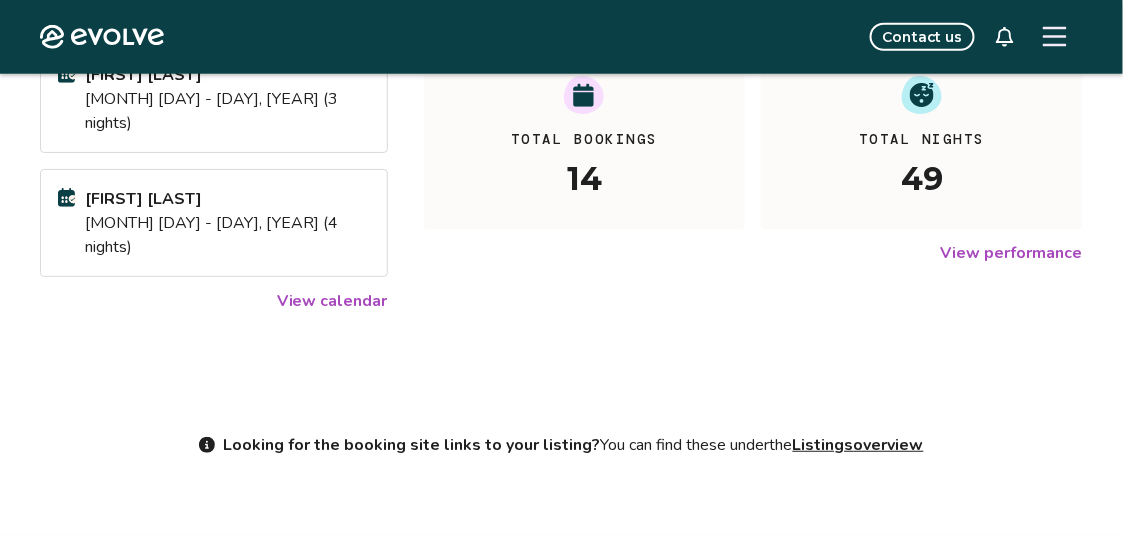 click on "View calendar" at bounding box center (332, 301) 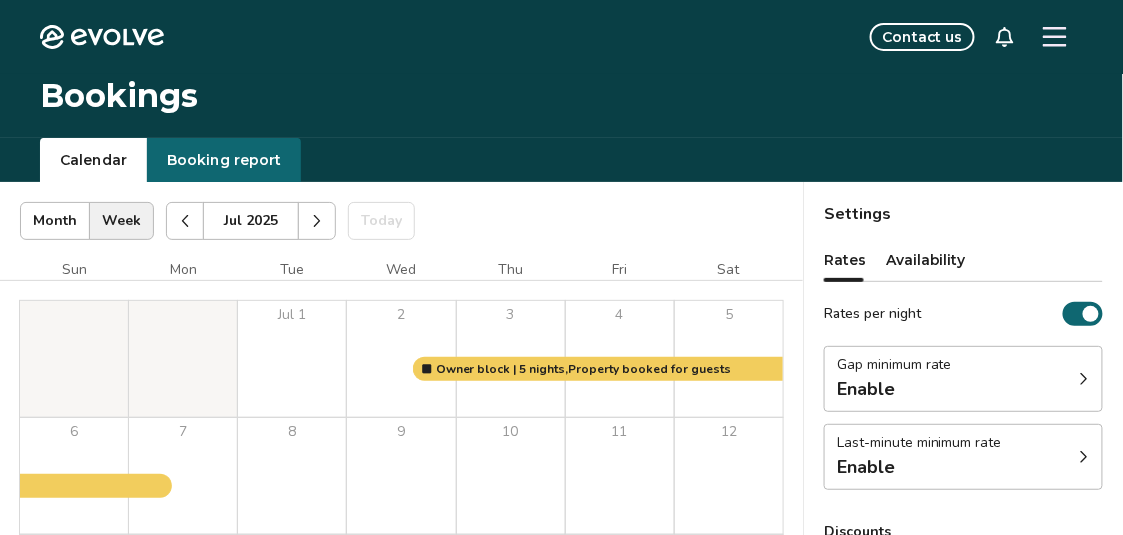 click 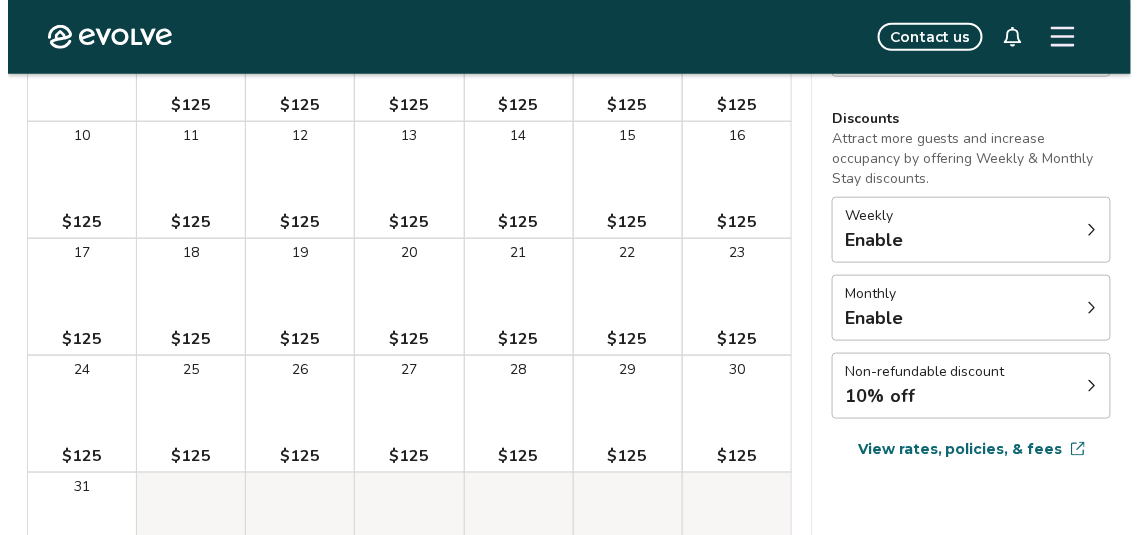 scroll, scrollTop: 466, scrollLeft: 0, axis: vertical 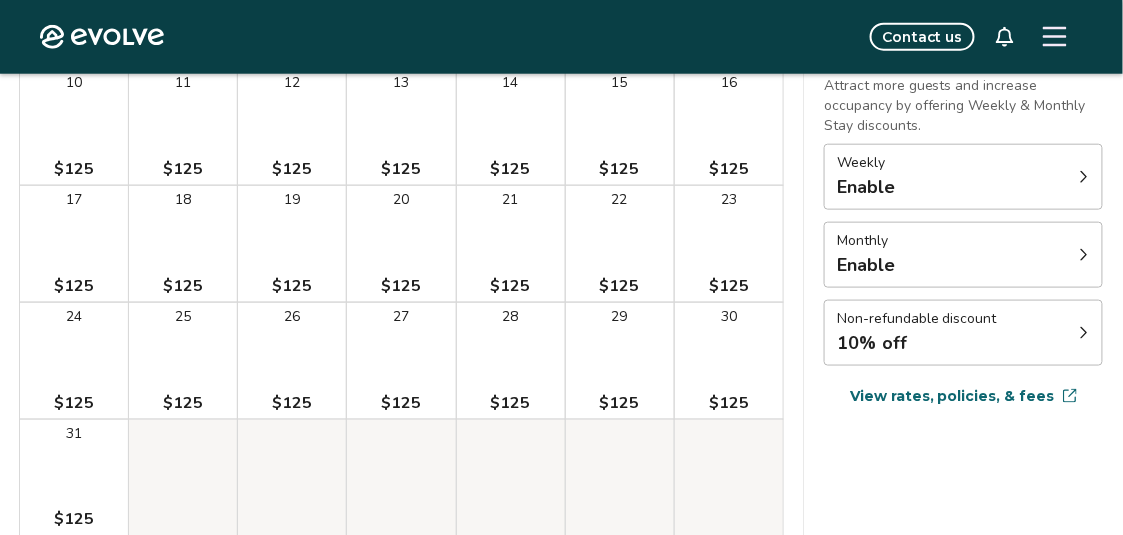 click on "20" at bounding box center [401, 200] 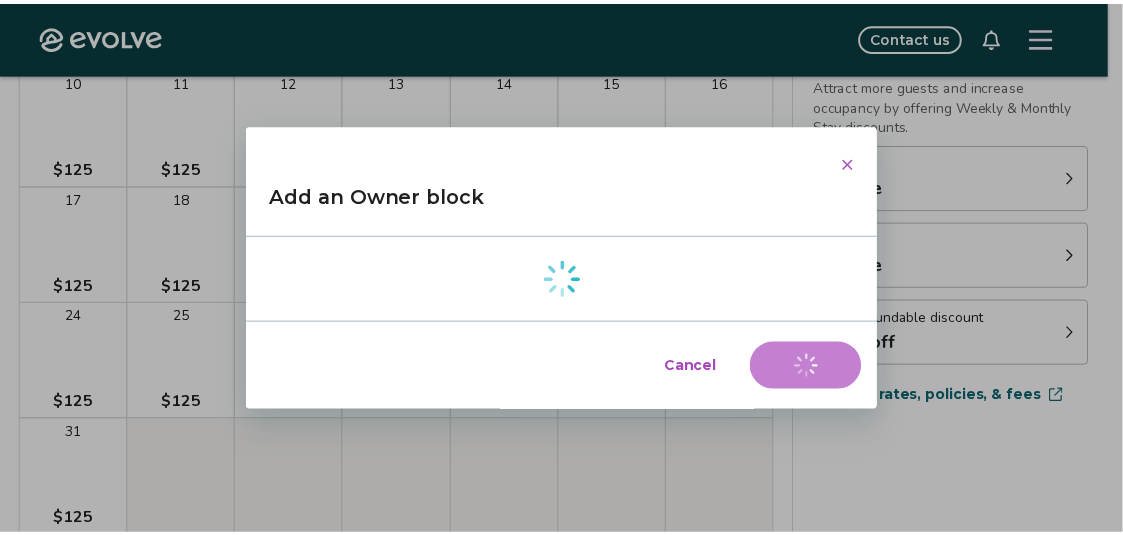 scroll, scrollTop: 16, scrollLeft: 0, axis: vertical 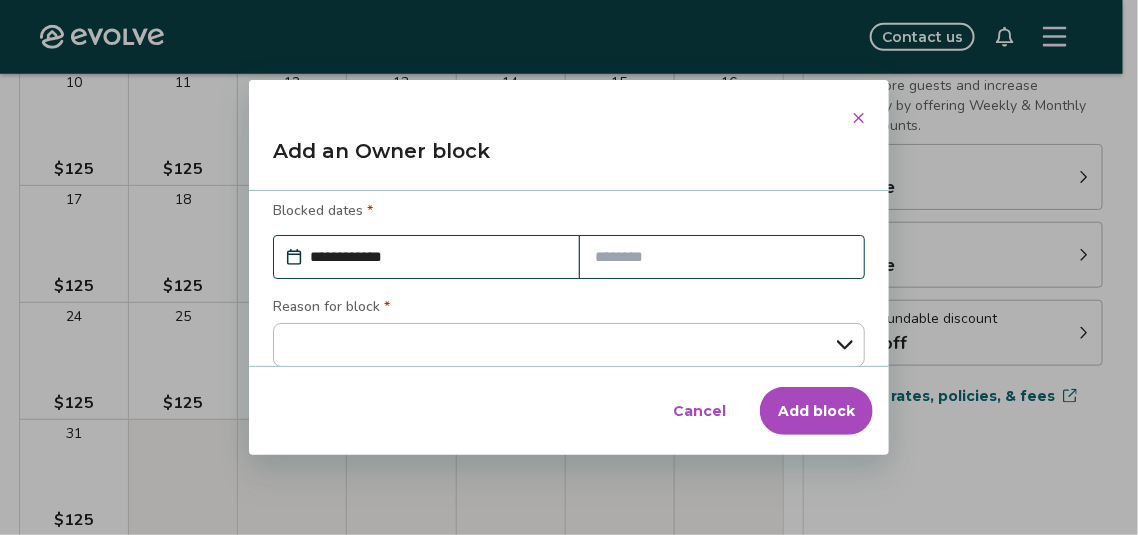 click 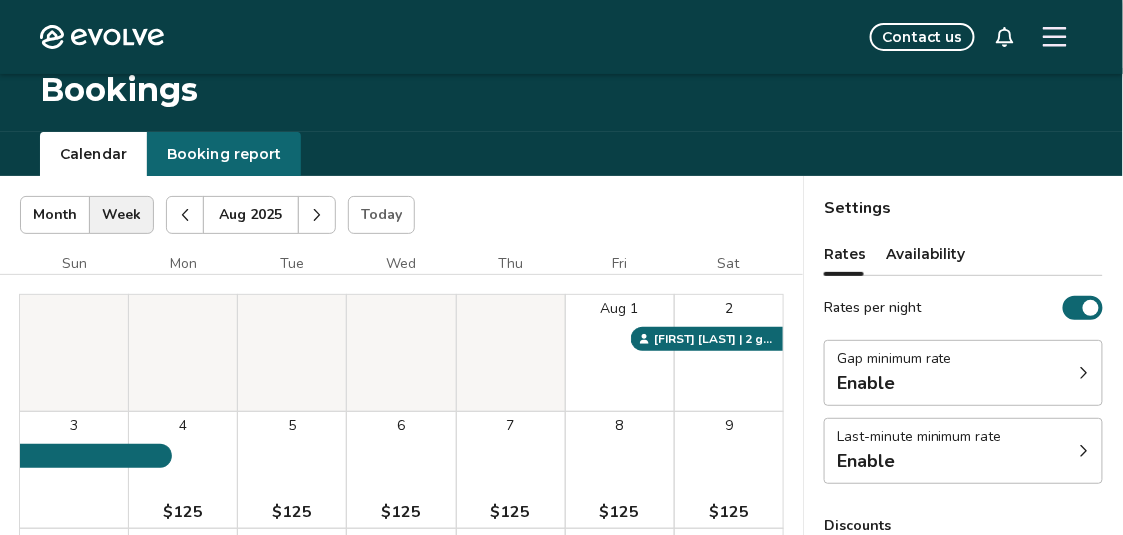 scroll, scrollTop: 0, scrollLeft: 0, axis: both 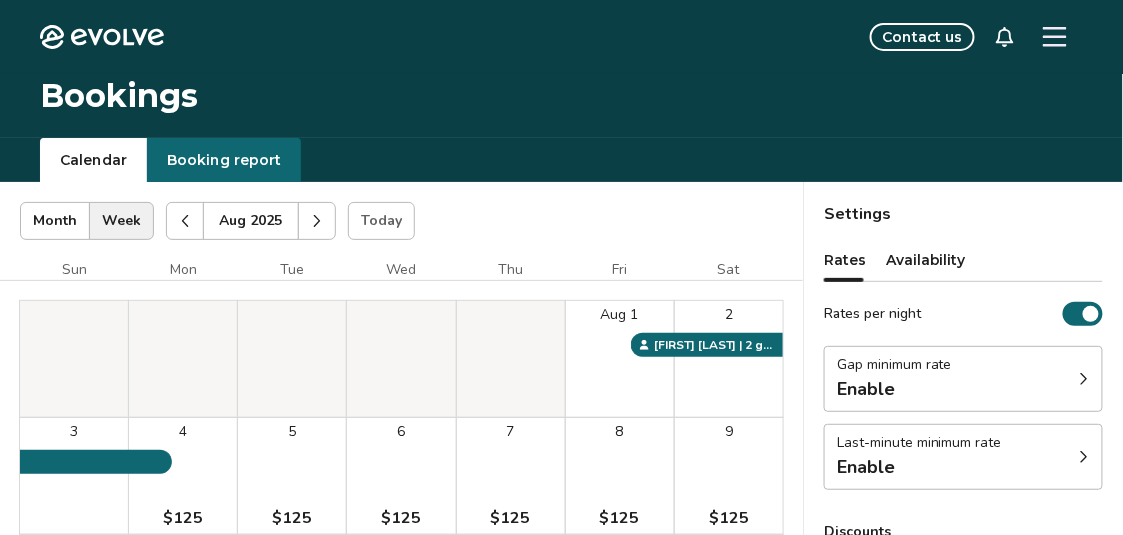 click 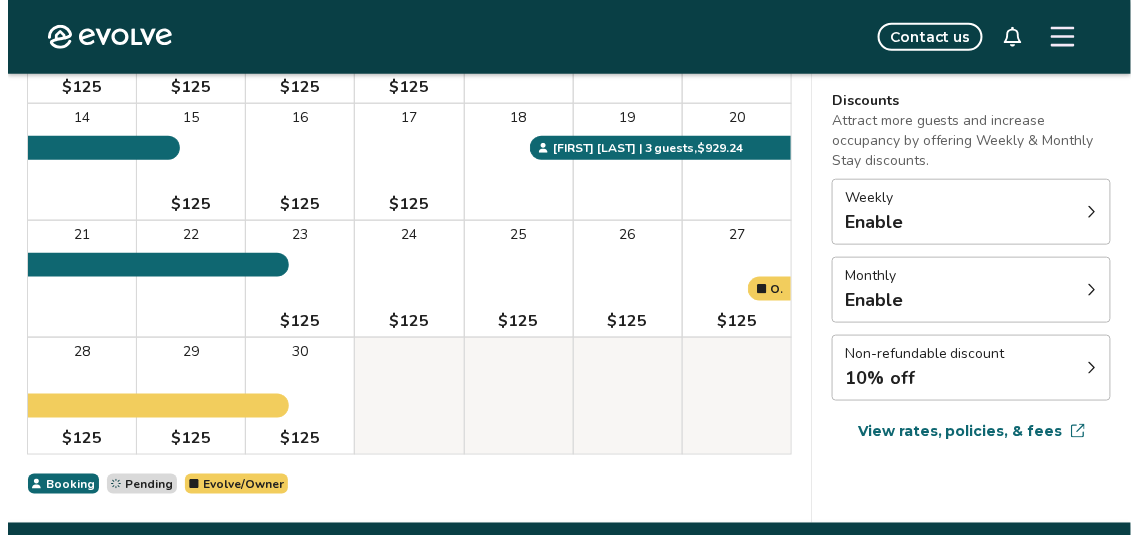 scroll, scrollTop: 466, scrollLeft: 0, axis: vertical 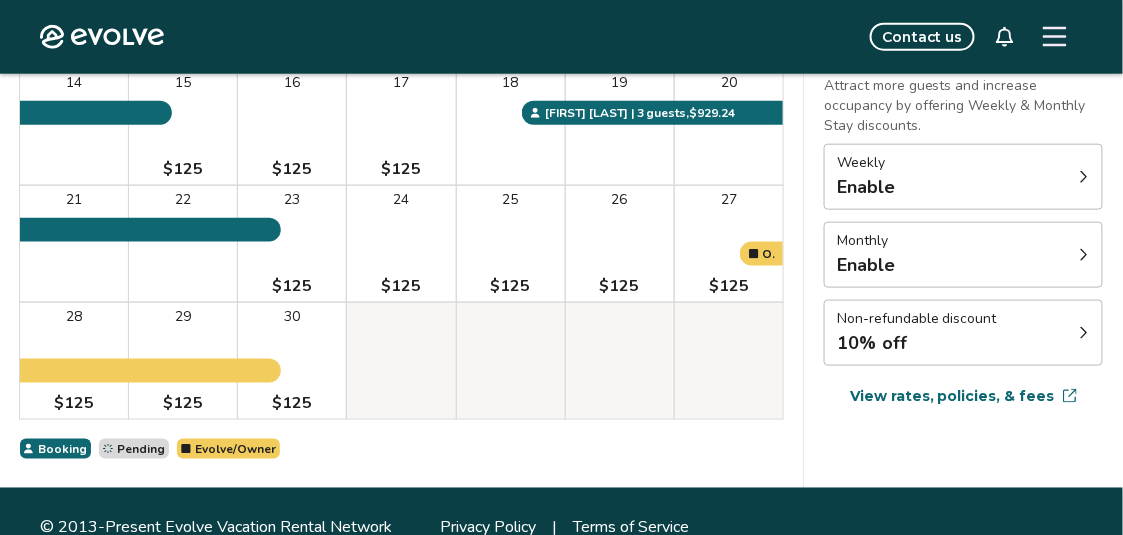 click on "26" at bounding box center (620, 200) 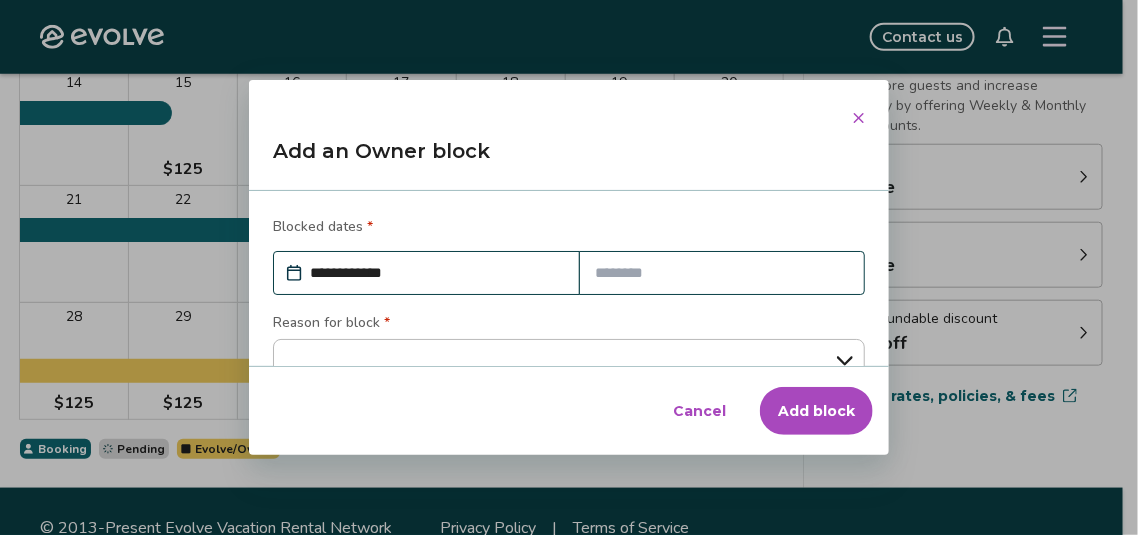 scroll, scrollTop: 16, scrollLeft: 0, axis: vertical 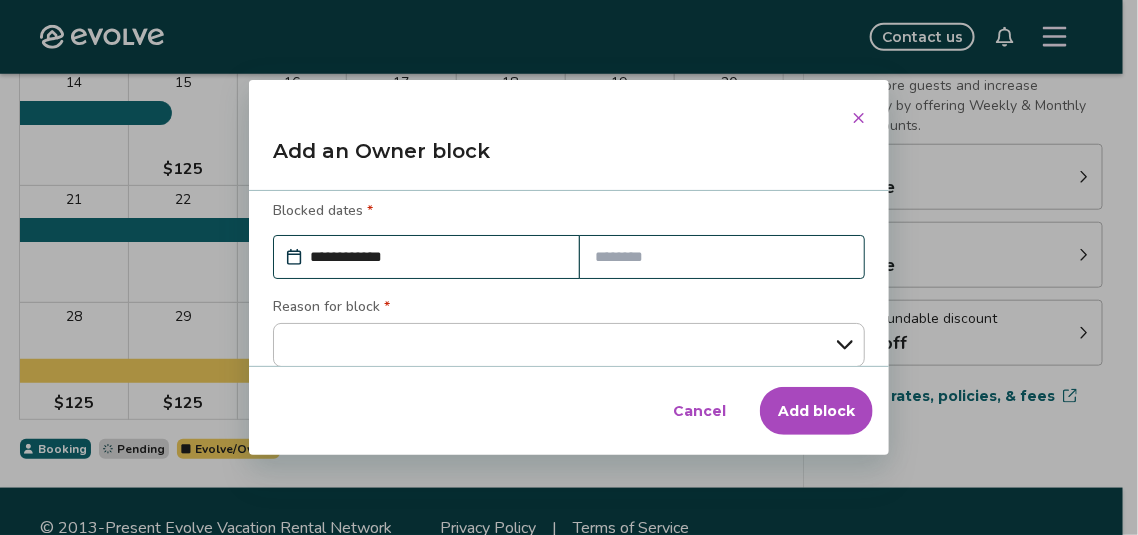 click at bounding box center (722, 257) 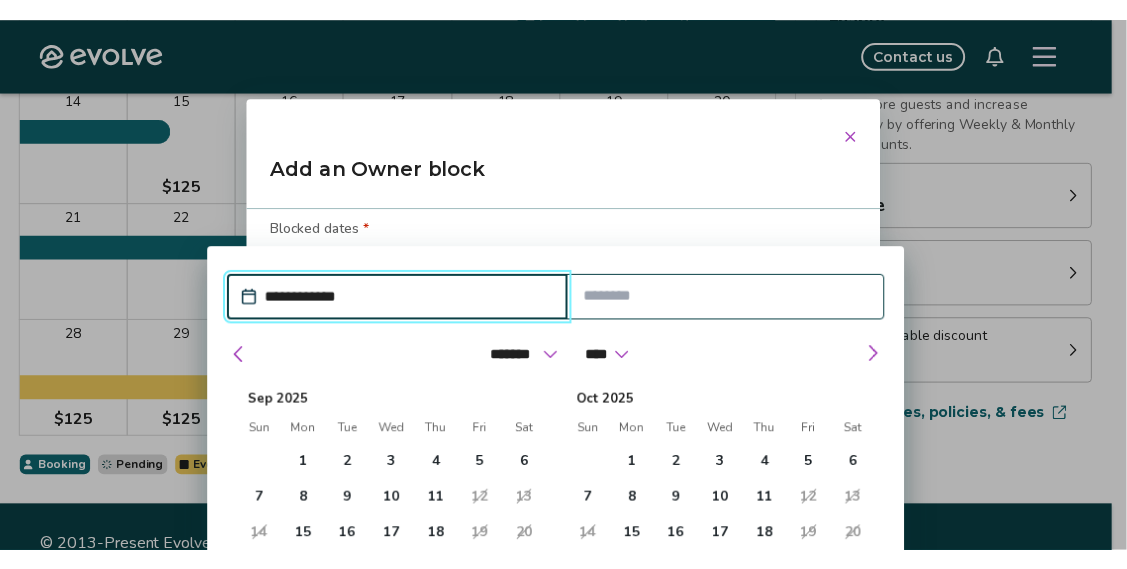 scroll, scrollTop: 464, scrollLeft: 0, axis: vertical 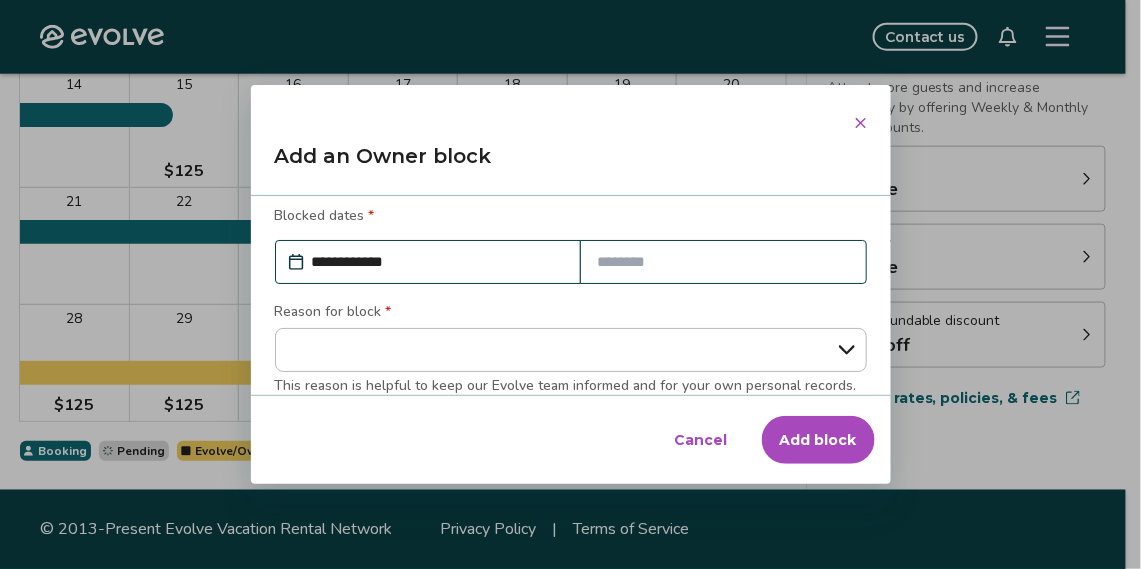 click 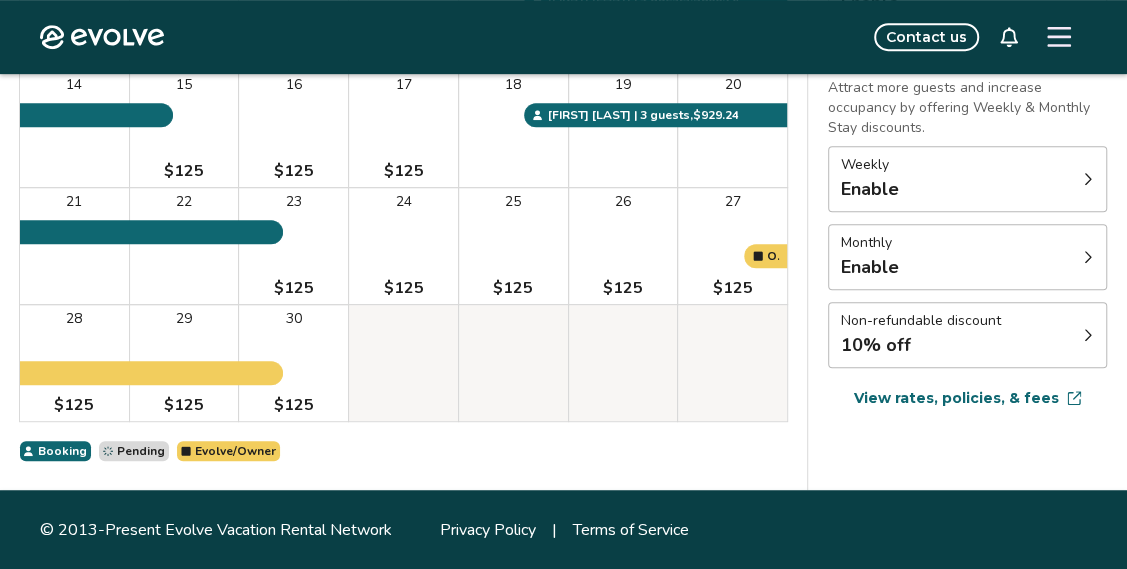 click on "25 $125" at bounding box center (513, 246) 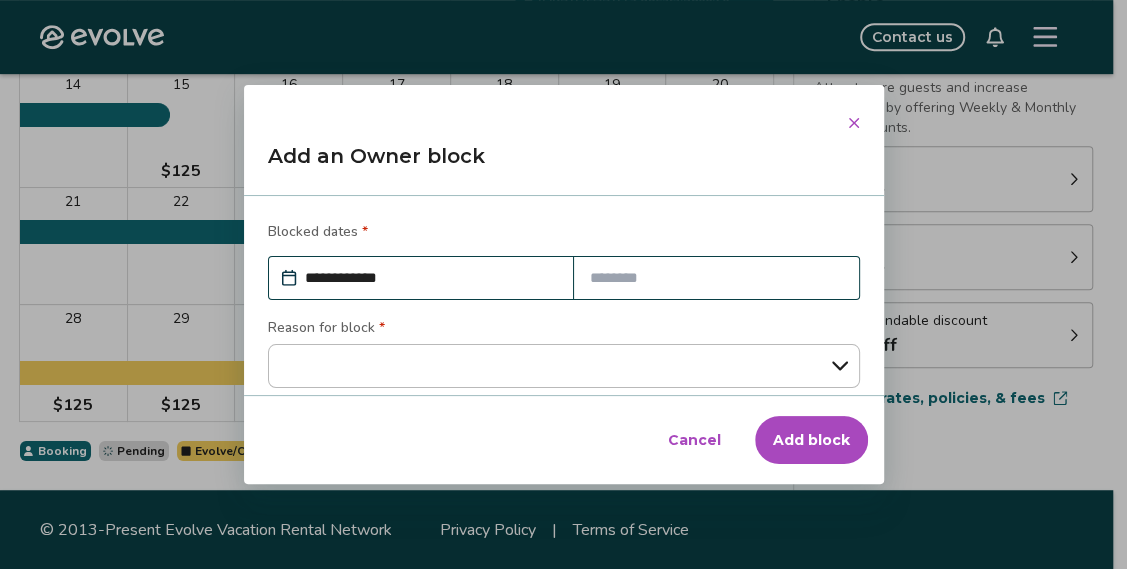 type on "*" 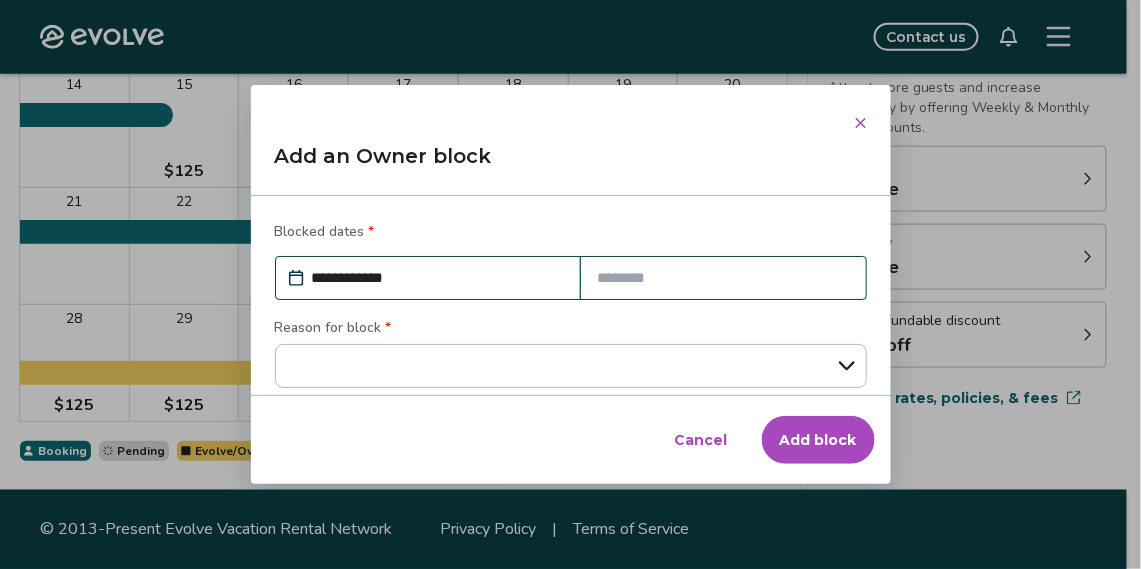 click at bounding box center (723, 278) 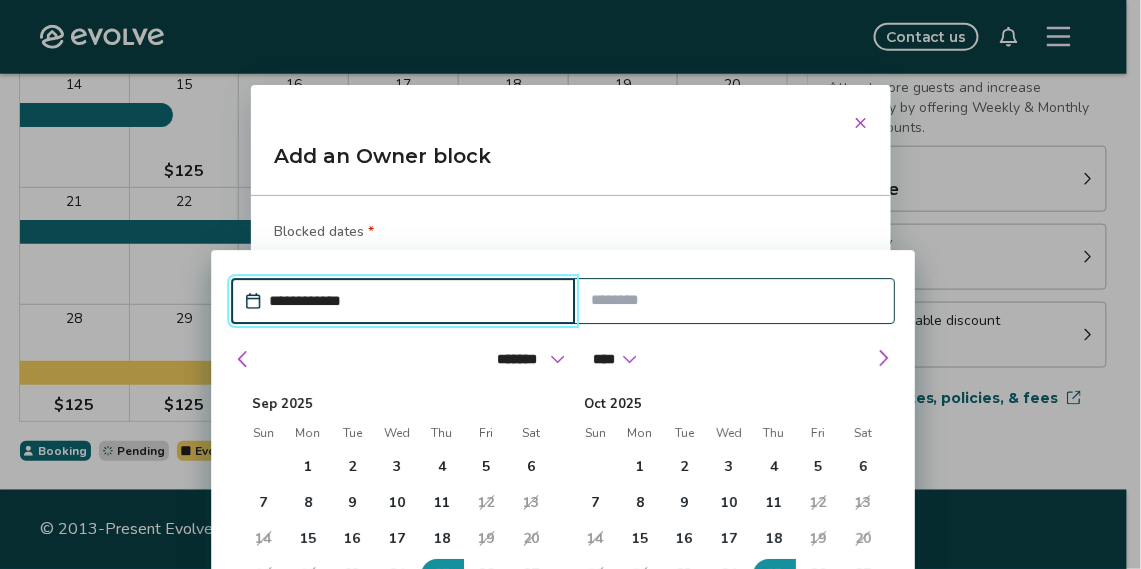 click at bounding box center (734, 301) 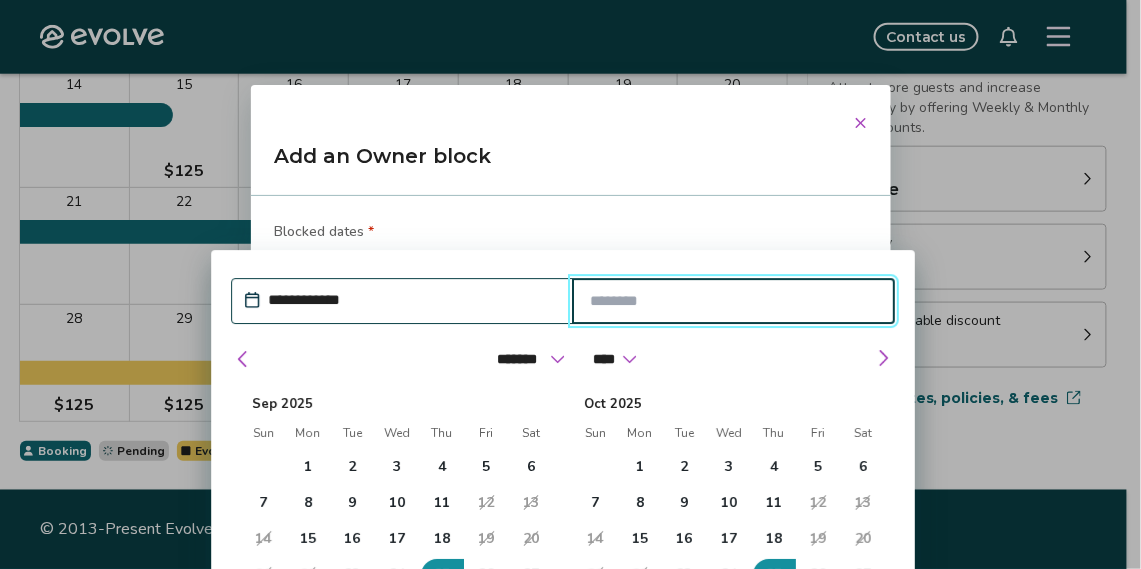 click 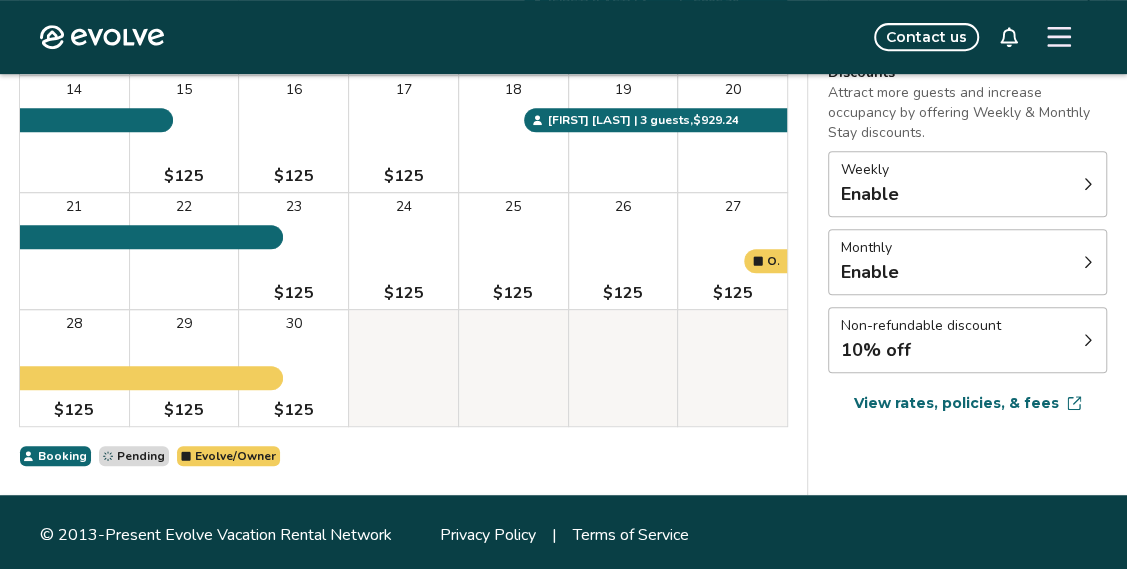 scroll, scrollTop: 464, scrollLeft: 0, axis: vertical 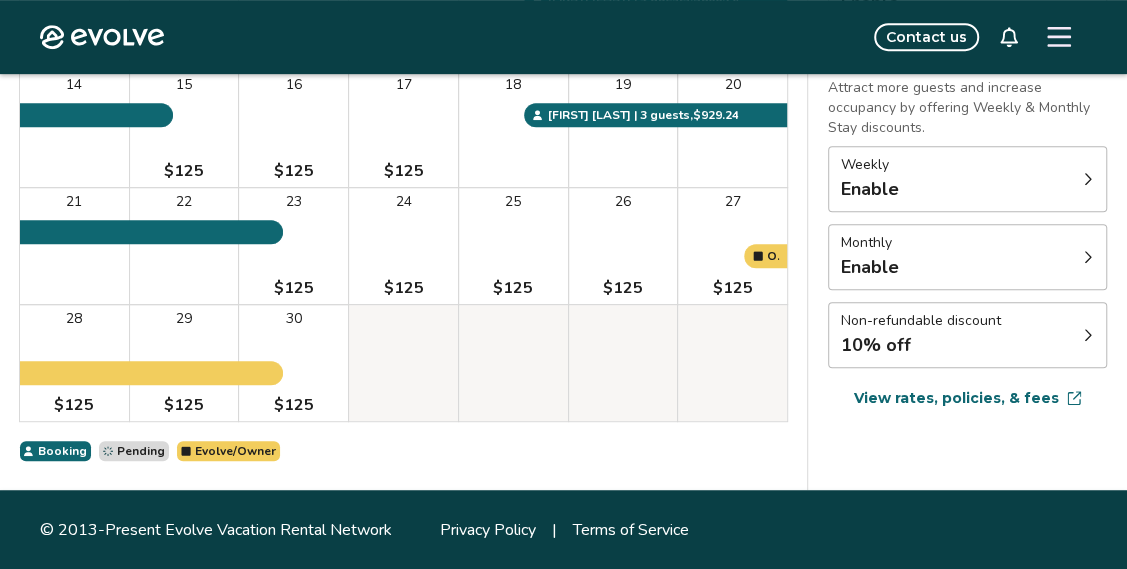 click on "25 $125" at bounding box center (513, 246) 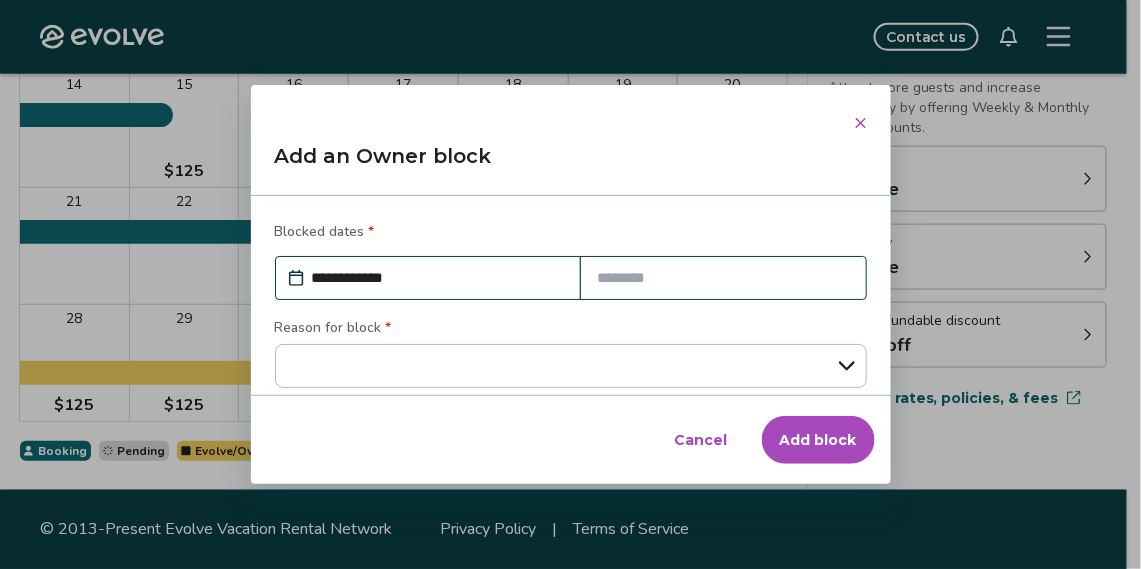 click on "**********" at bounding box center (438, 278) 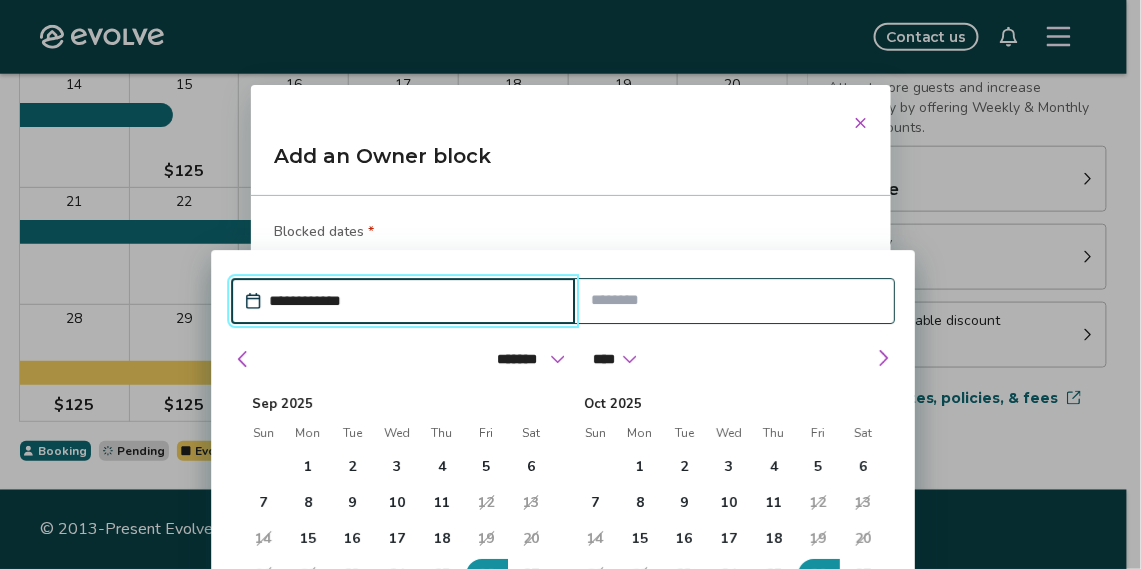 click on "**********" at bounding box center (413, 302) 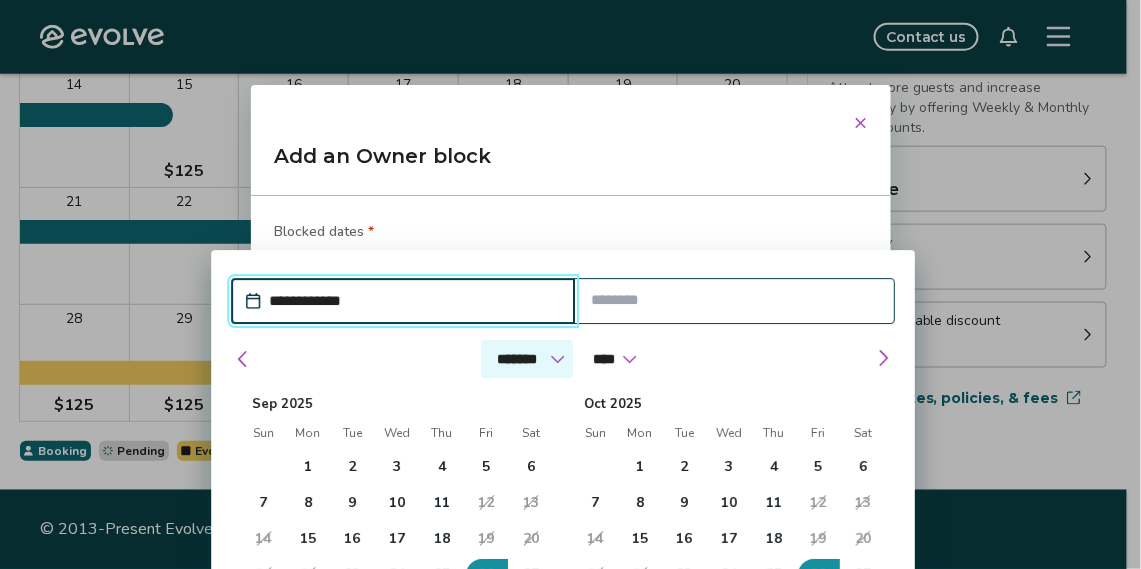 click on "******* ******** ***** ***** *** **** **** ****** ********* ******* ******** ********" at bounding box center [527, 360] 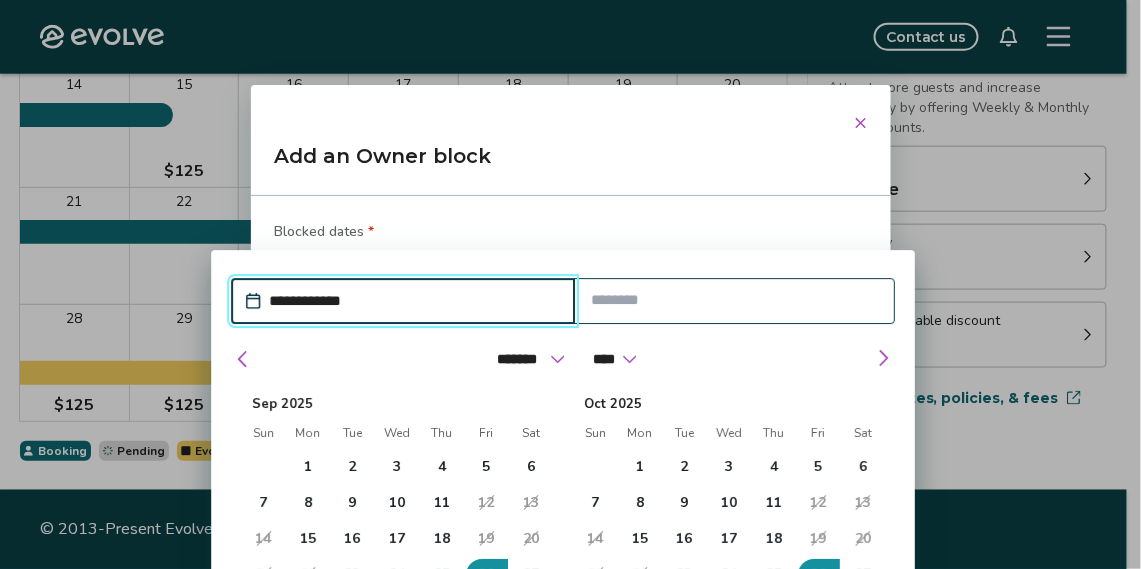 click on "******* ******** ***** ***** *** **** **** ****** ********* ******* ******** ********" at bounding box center (527, 360) 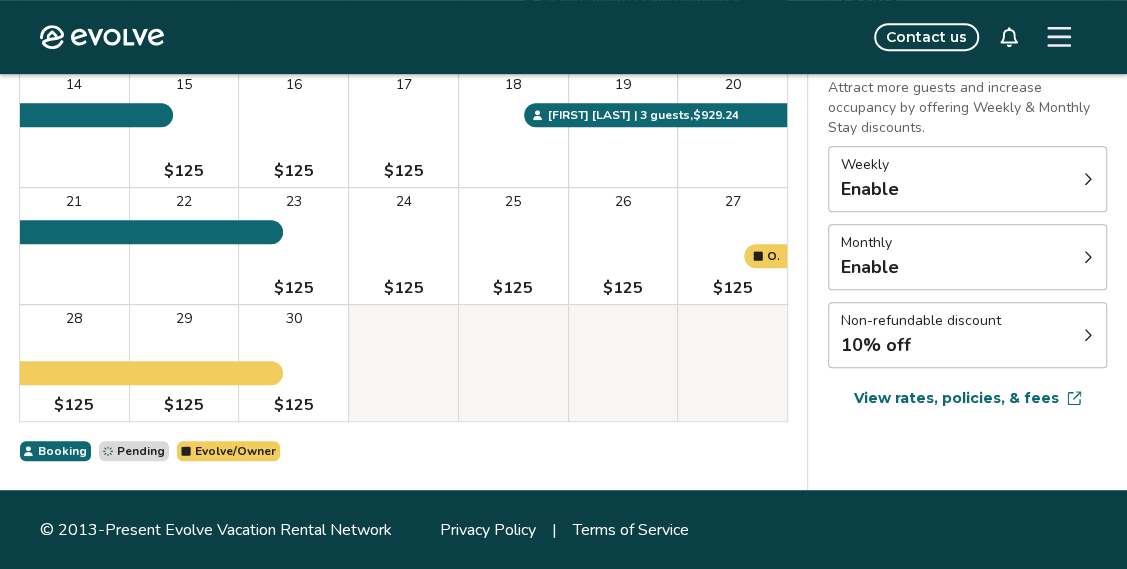 click on "25 $125" at bounding box center [513, 246] 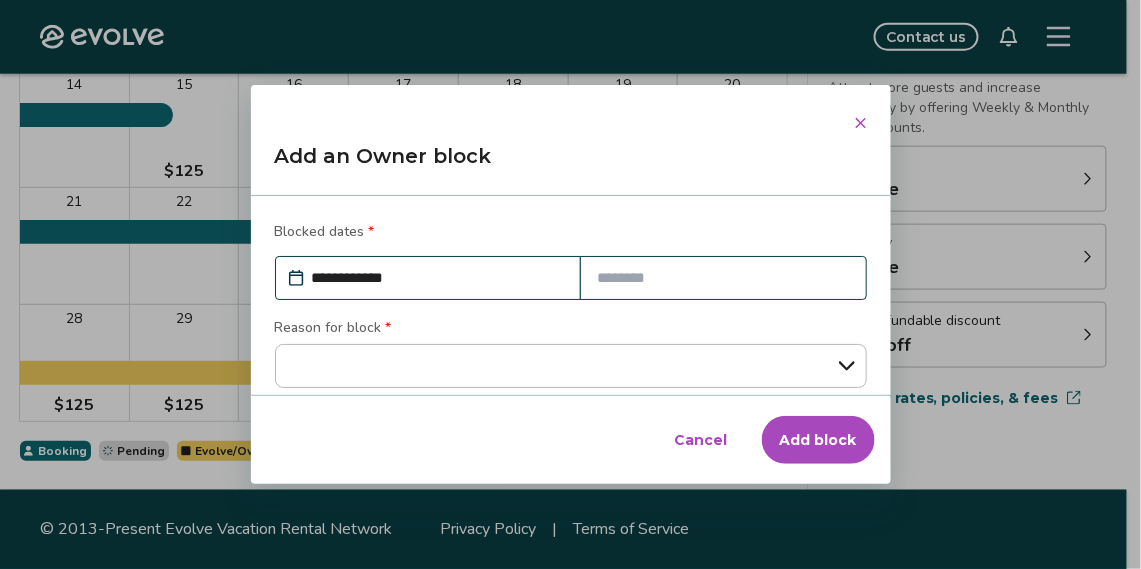 click at bounding box center [723, 278] 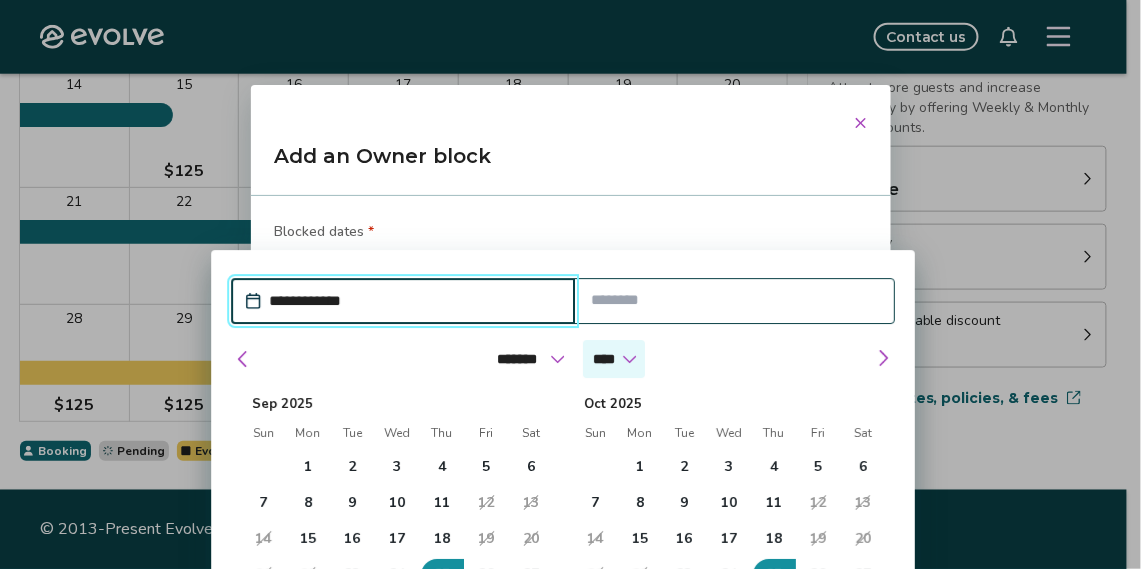 drag, startPoint x: 649, startPoint y: 284, endPoint x: 648, endPoint y: 361, distance: 77.00649 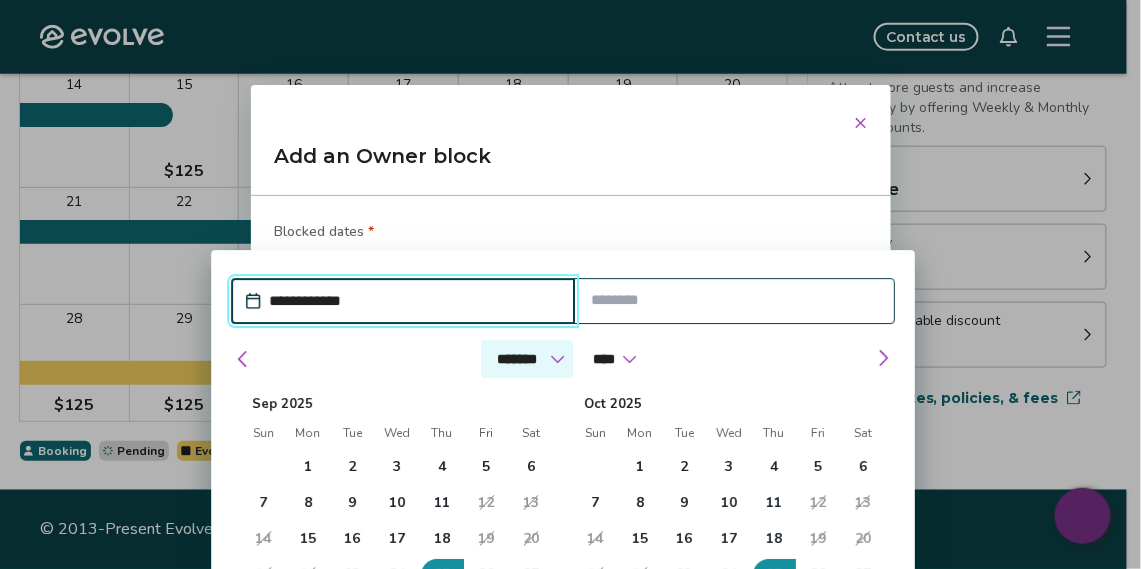 click on "******* ******** ***** ***** *** **** **** ****** ********* ******* ******** ********" at bounding box center [527, 360] 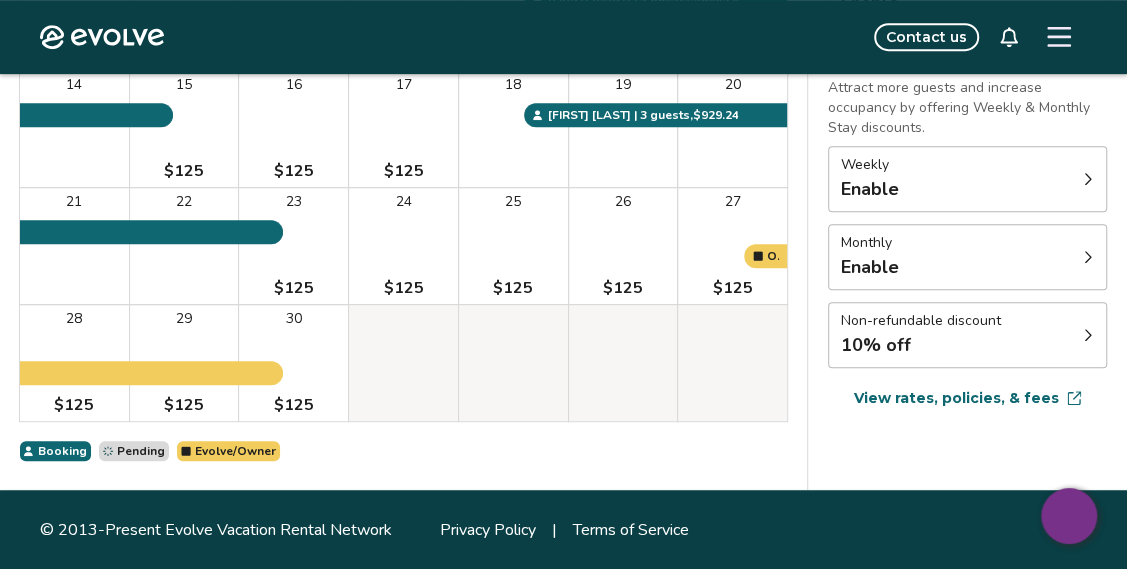 drag, startPoint x: 897, startPoint y: 418, endPoint x: 1050, endPoint y: 139, distance: 318.19806 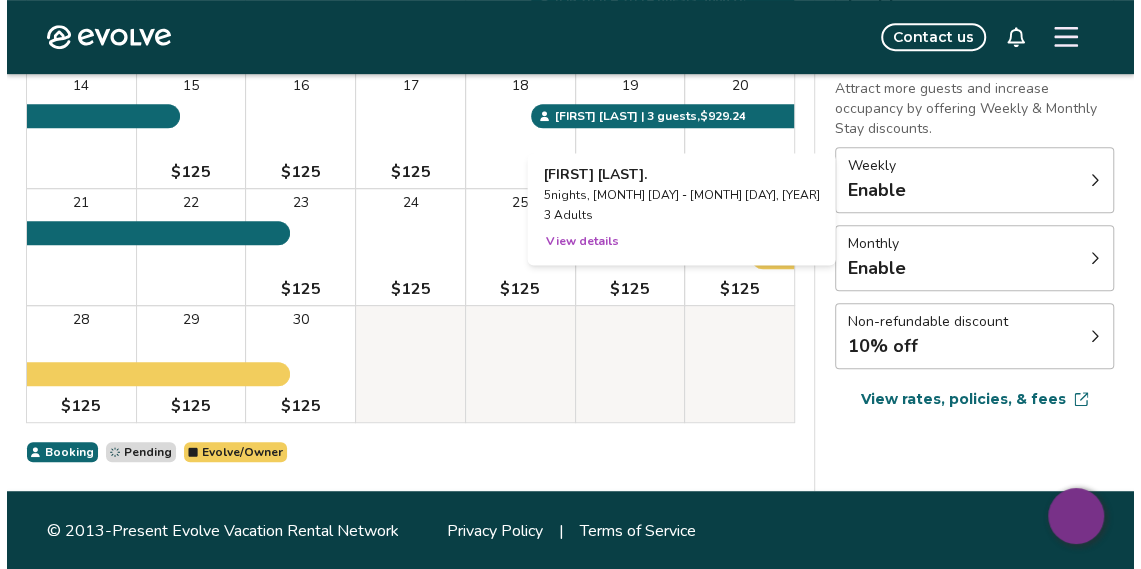scroll, scrollTop: 464, scrollLeft: 0, axis: vertical 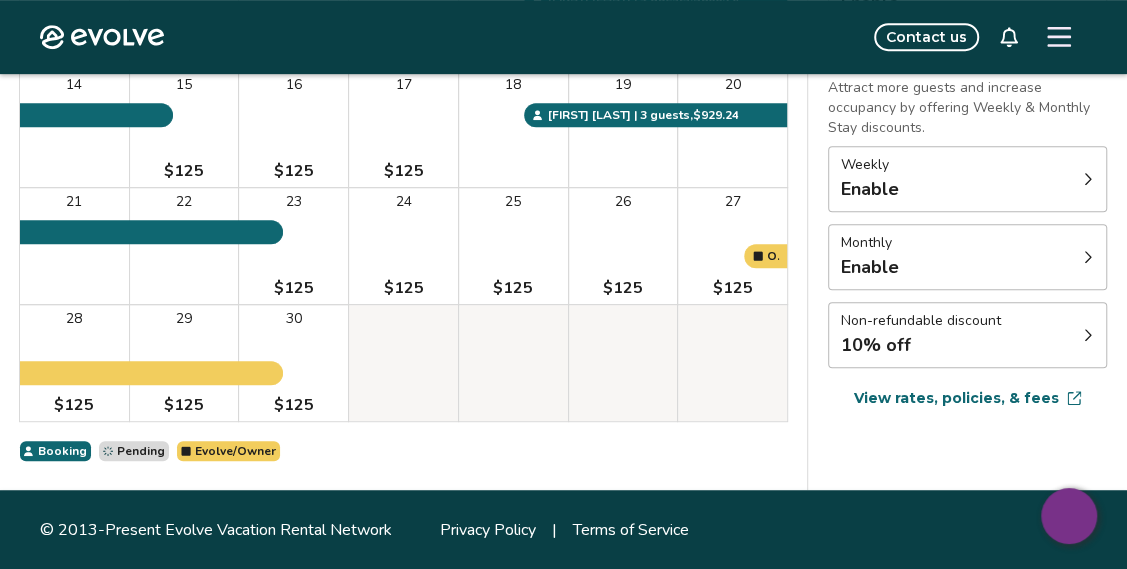 click on "25 $125" at bounding box center [513, 246] 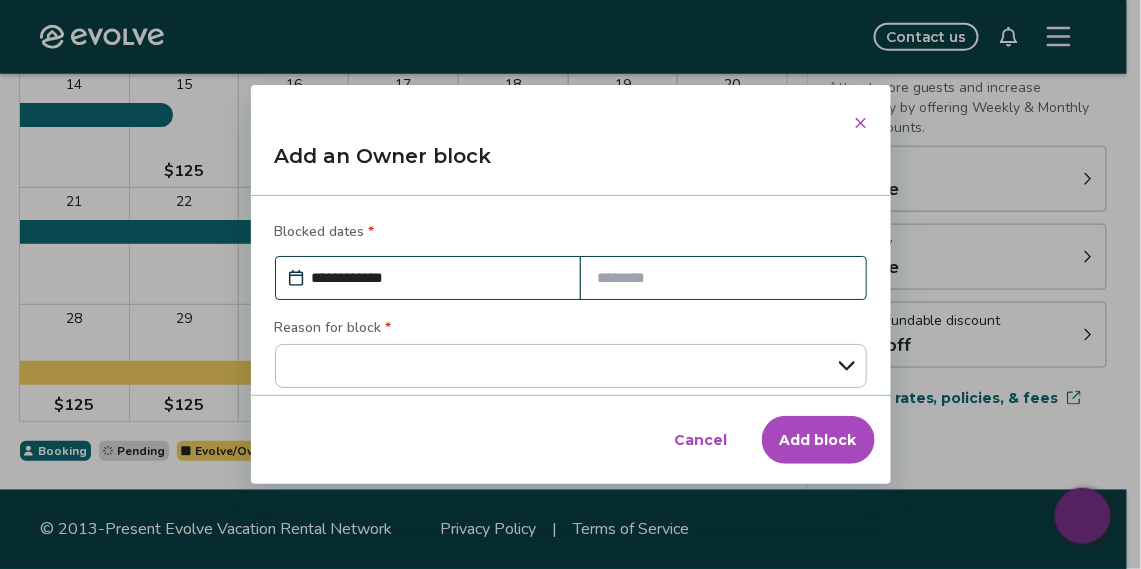 click at bounding box center (723, 278) 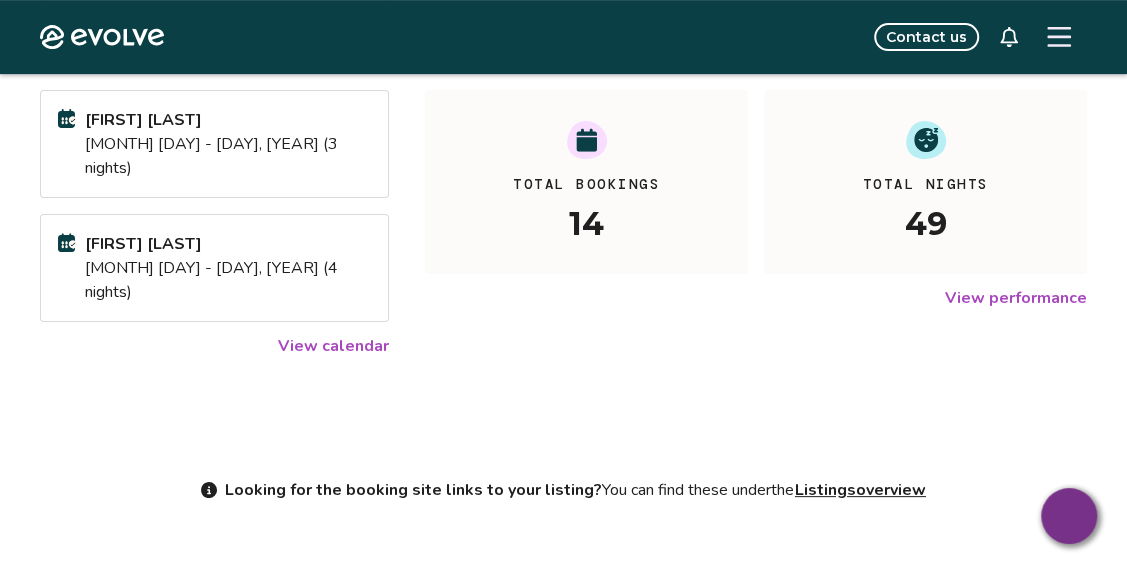 scroll, scrollTop: 398, scrollLeft: 0, axis: vertical 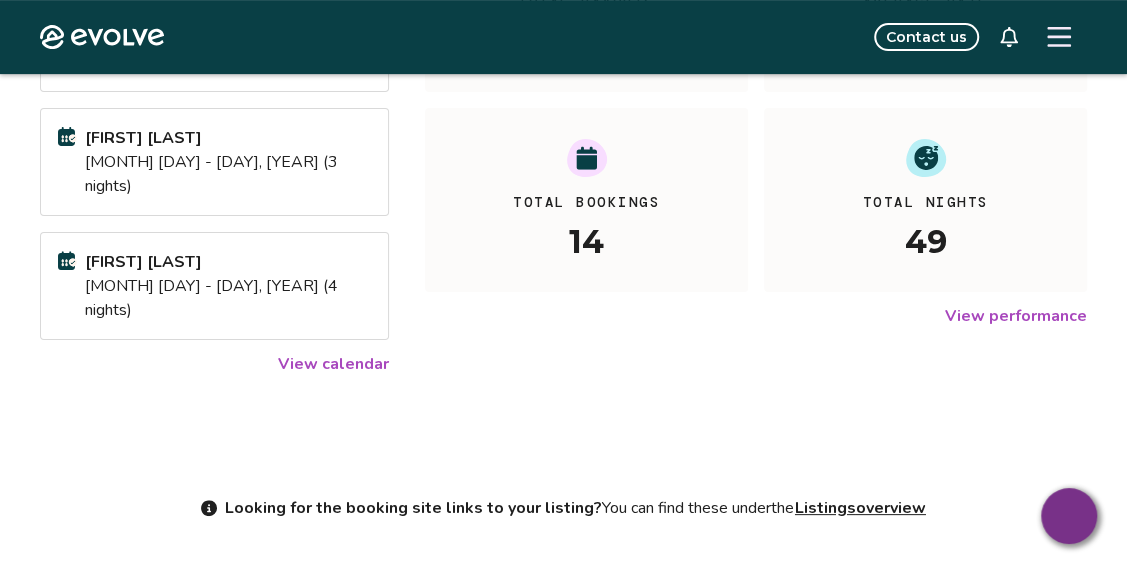 click on "View calendar" at bounding box center (333, 364) 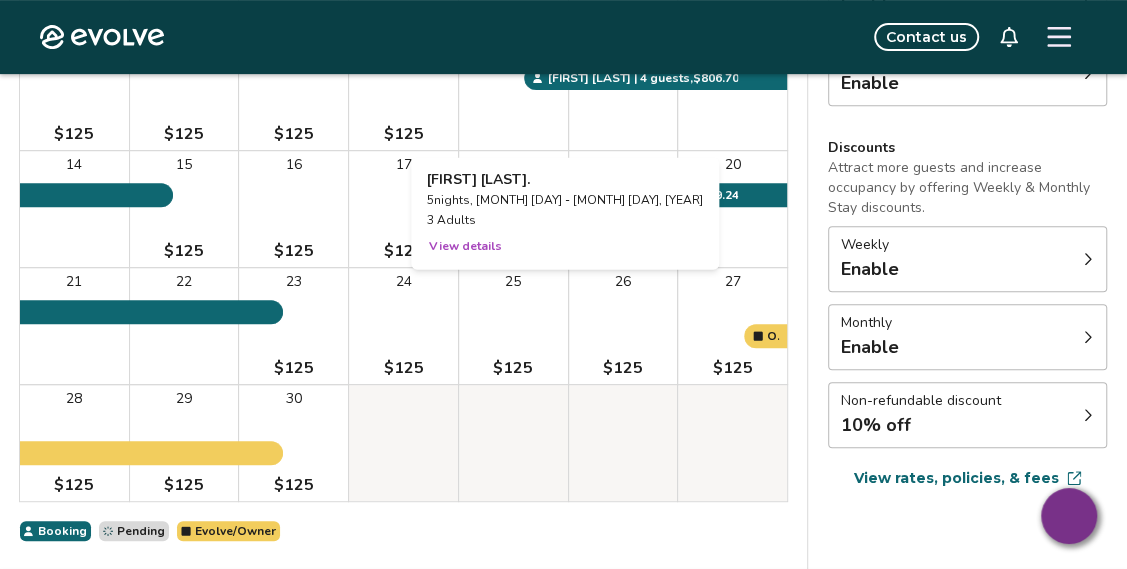 scroll, scrollTop: 464, scrollLeft: 0, axis: vertical 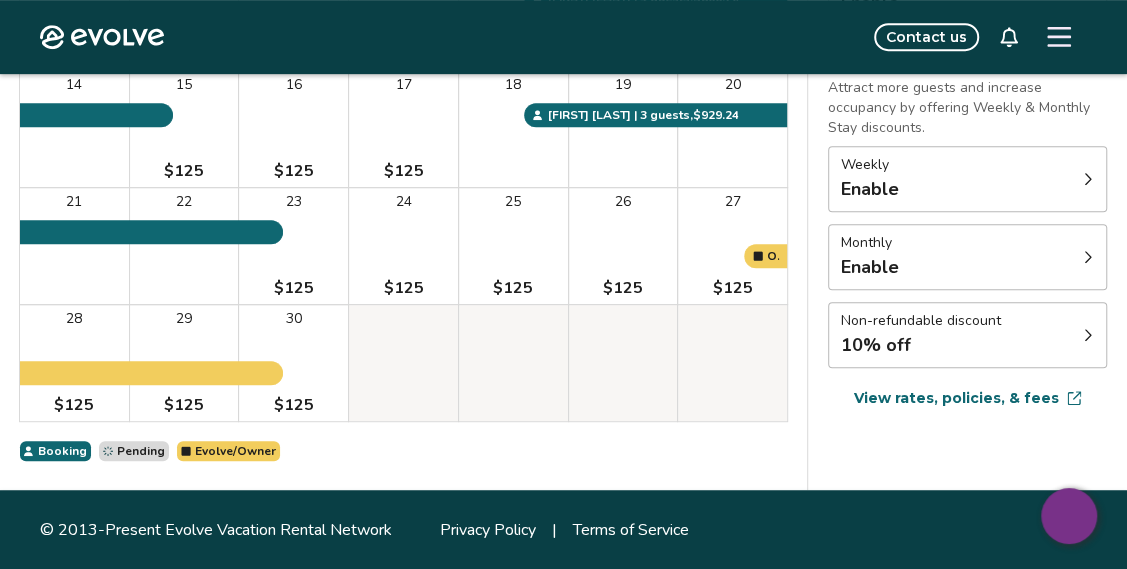 click on "25 $125" at bounding box center [513, 246] 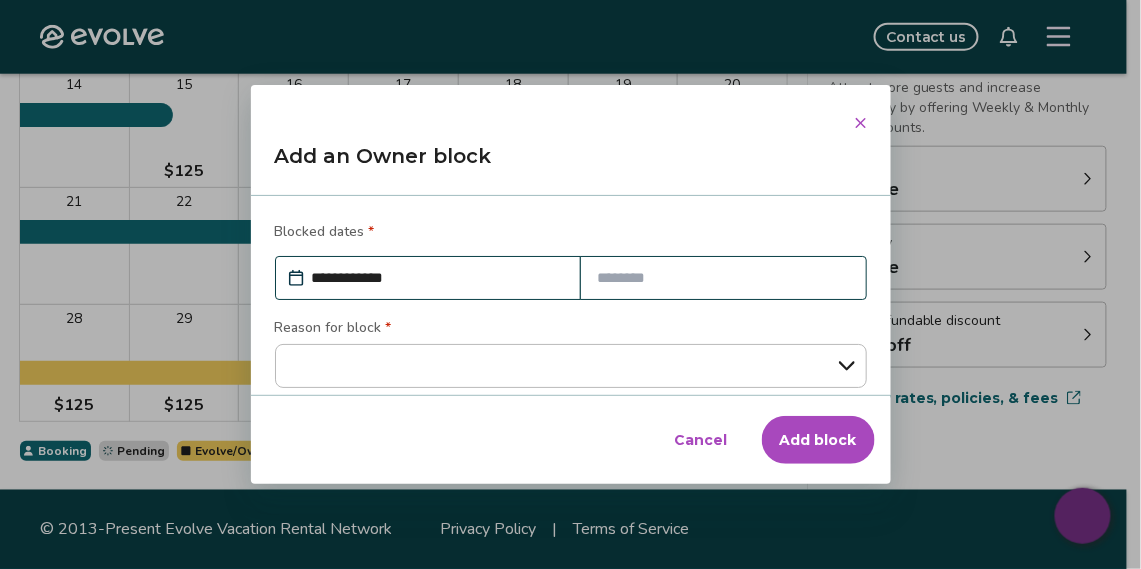 click at bounding box center (723, 278) 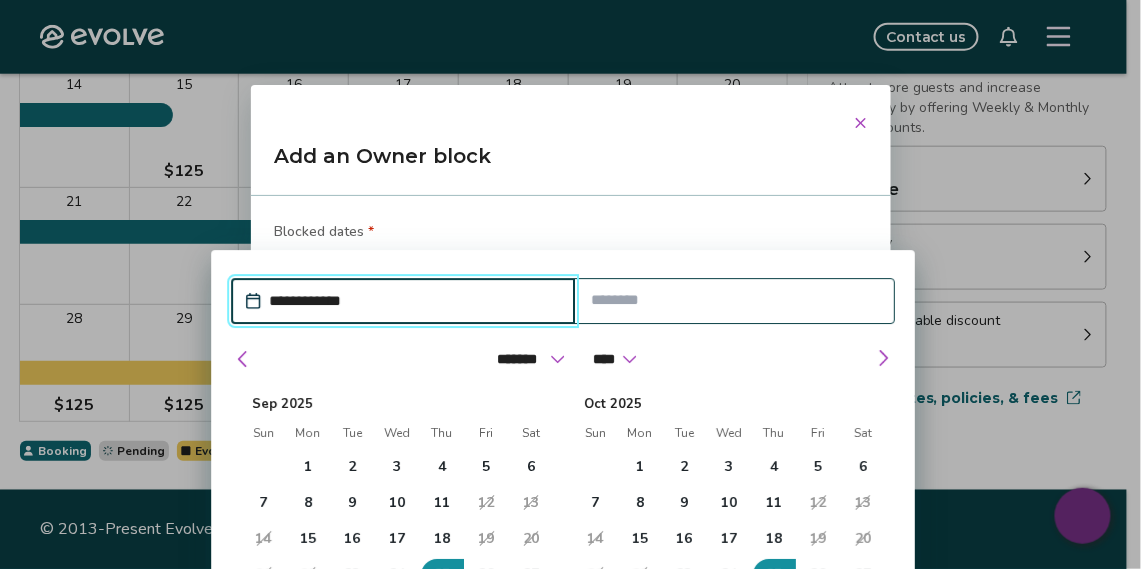 click at bounding box center [734, 301] 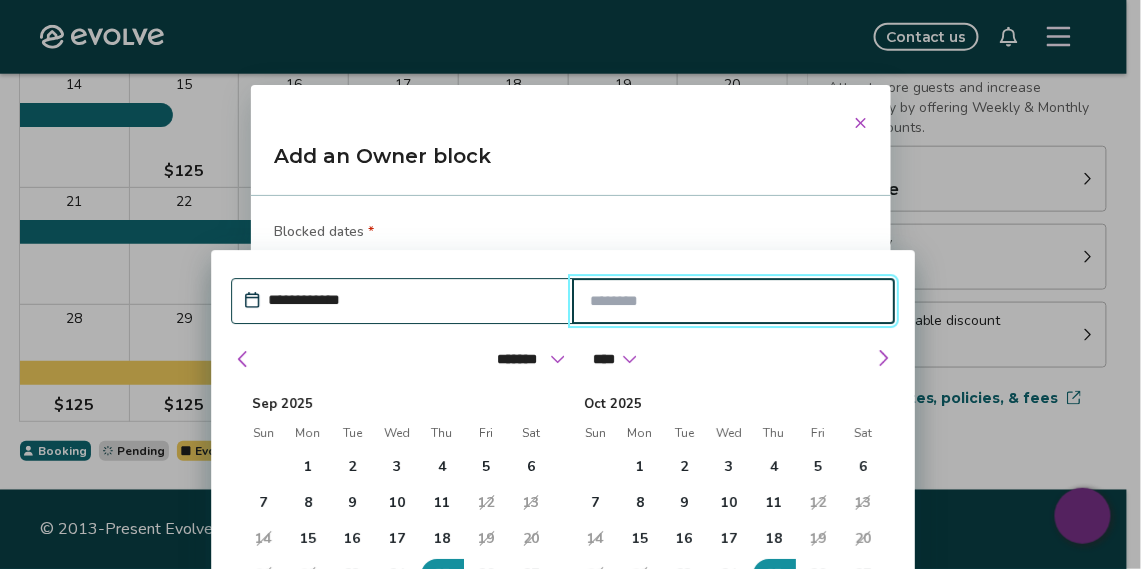 click at bounding box center (733, 302) 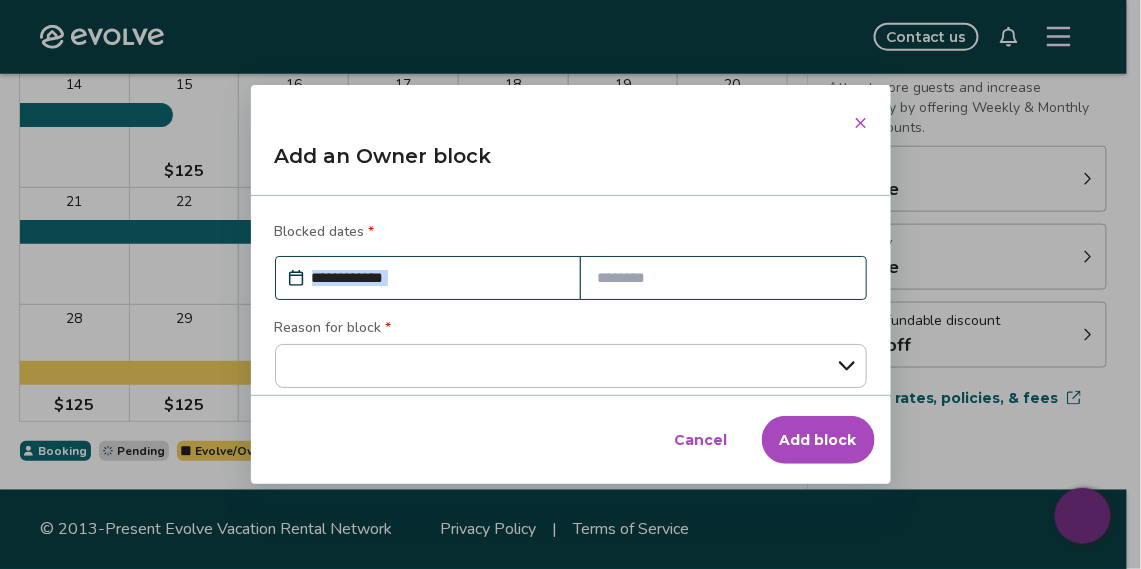 drag, startPoint x: 775, startPoint y: 249, endPoint x: 681, endPoint y: 250, distance: 94.00532 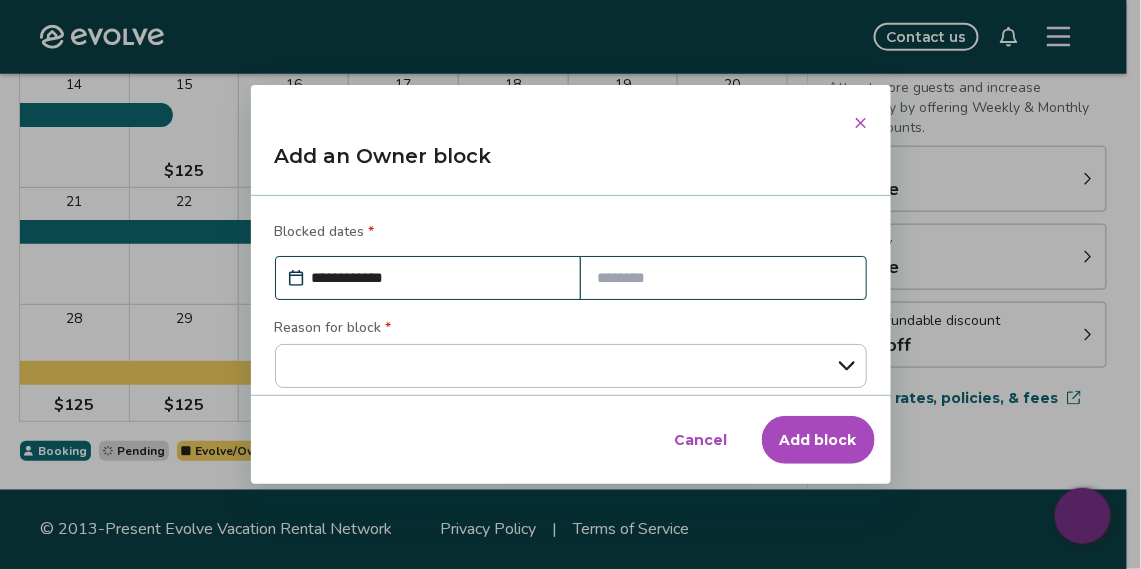select on "*" 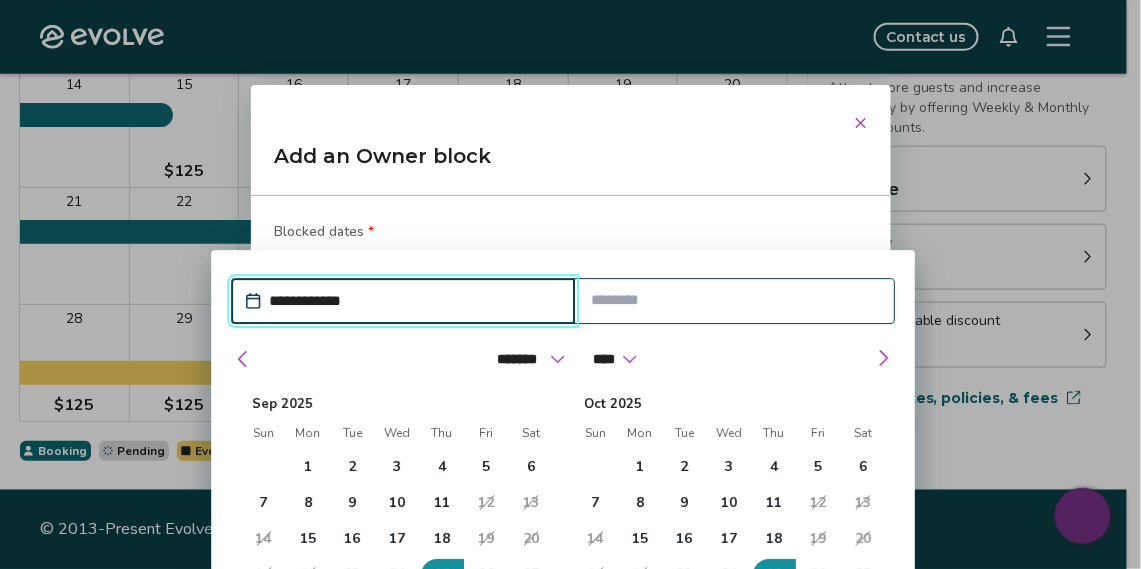 drag, startPoint x: 822, startPoint y: 273, endPoint x: 739, endPoint y: -31, distance: 315.12695 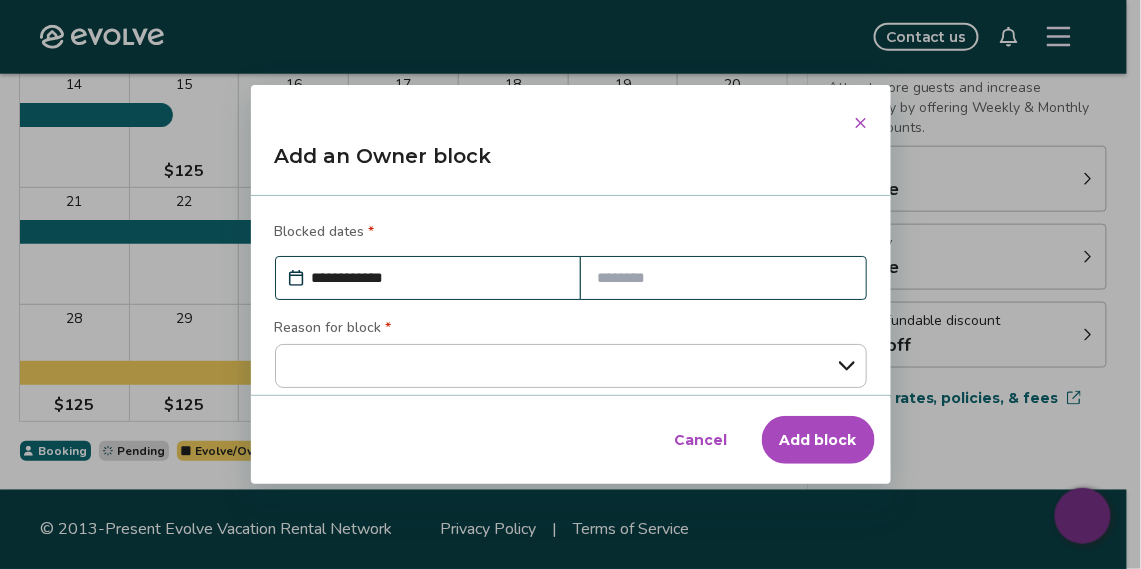 click 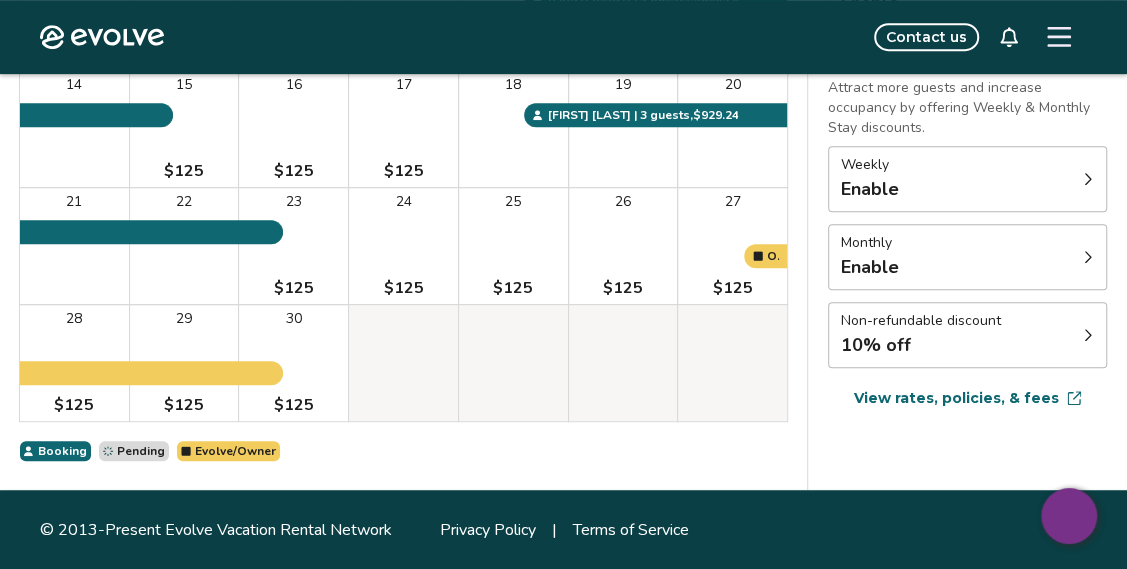 click on "26 $125" at bounding box center (623, 246) 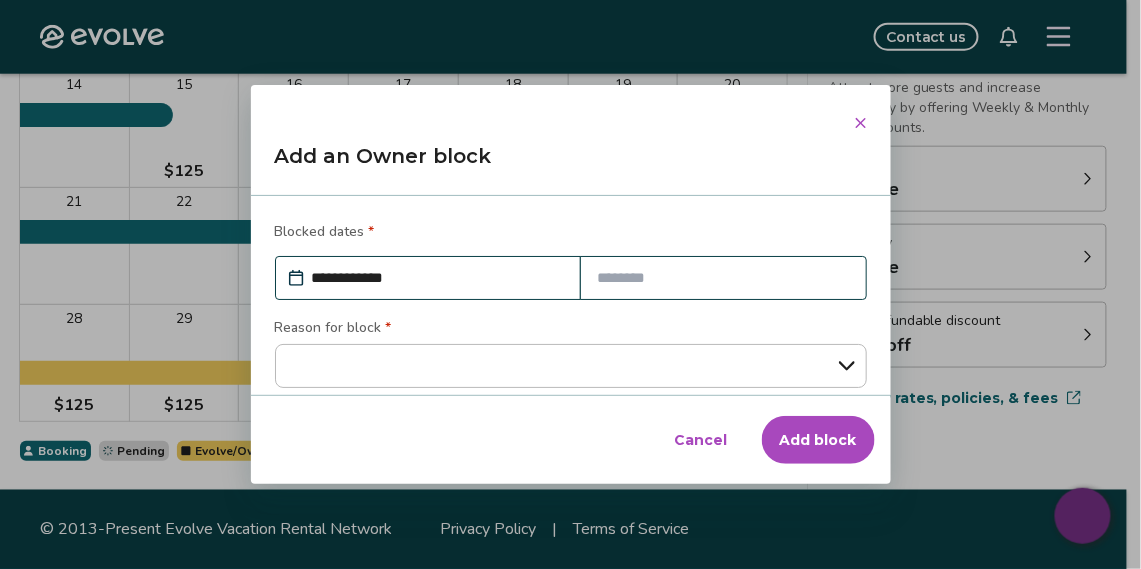 click at bounding box center [723, 278] 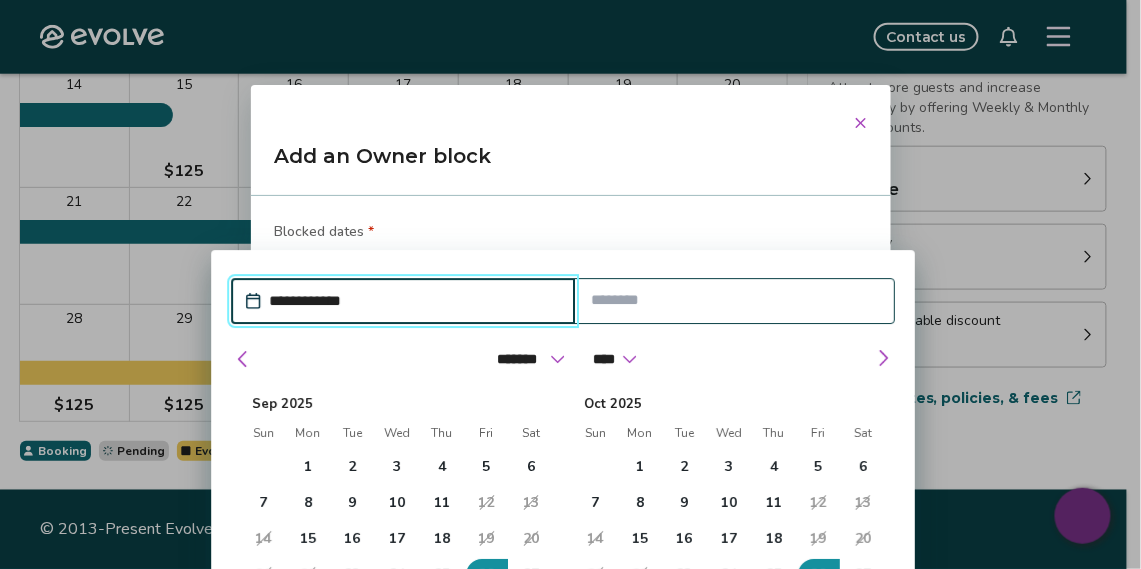 click on "Blocked dates   *" at bounding box center [325, 232] 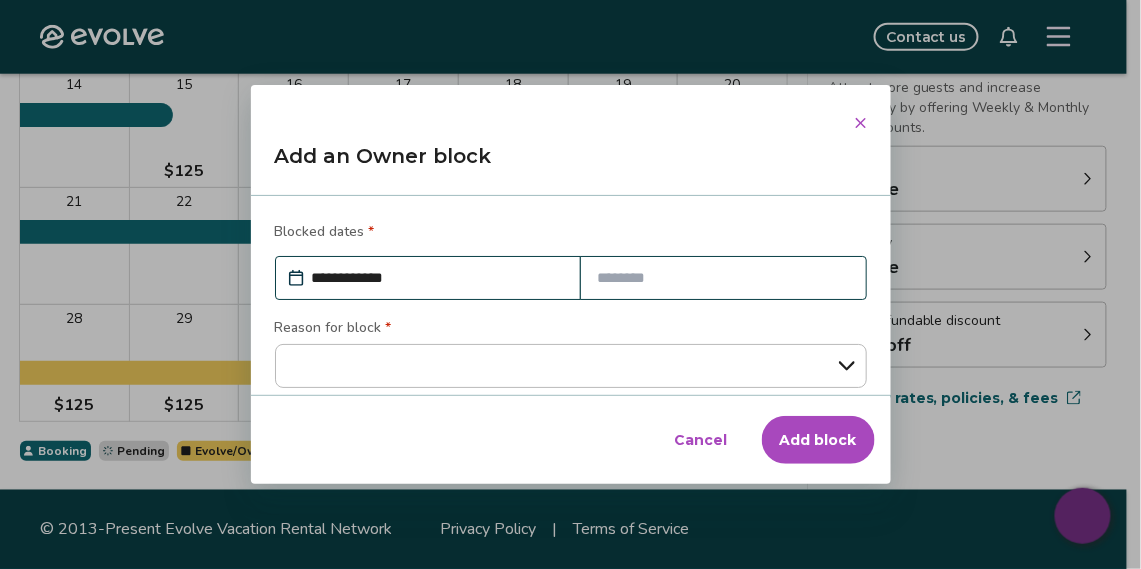 click on "**********" at bounding box center [438, 278] 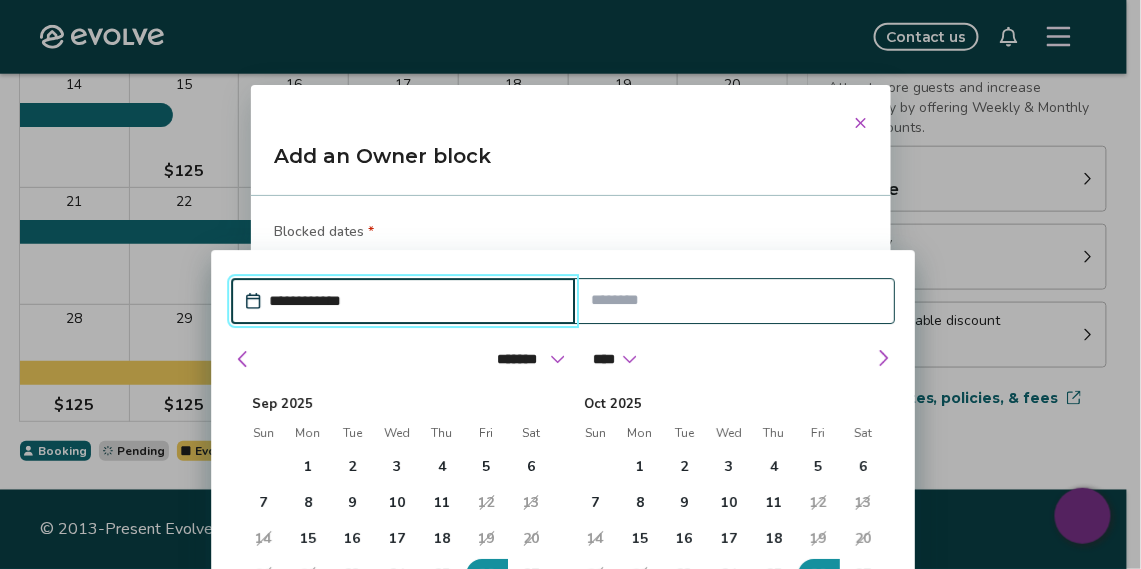 click on "**********" at bounding box center [413, 302] 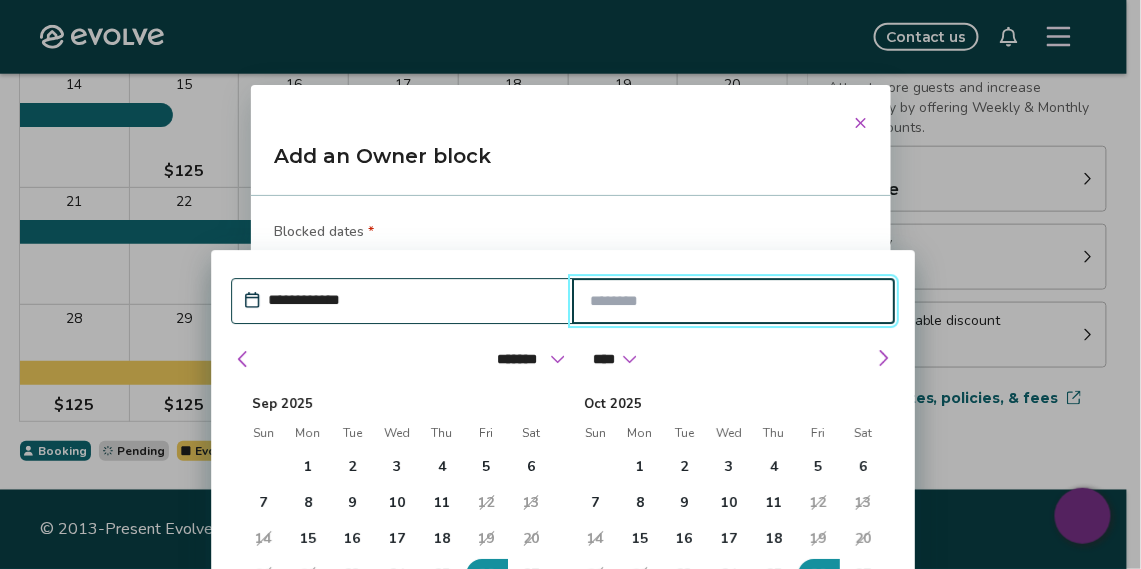 click at bounding box center [733, 302] 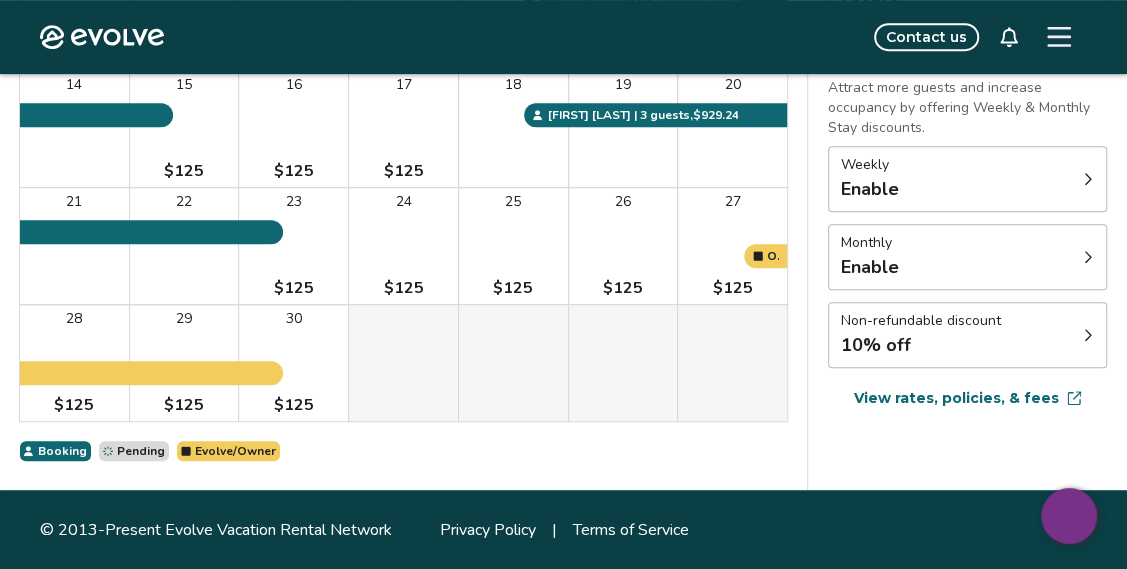 click on "25 $125" at bounding box center (513, 246) 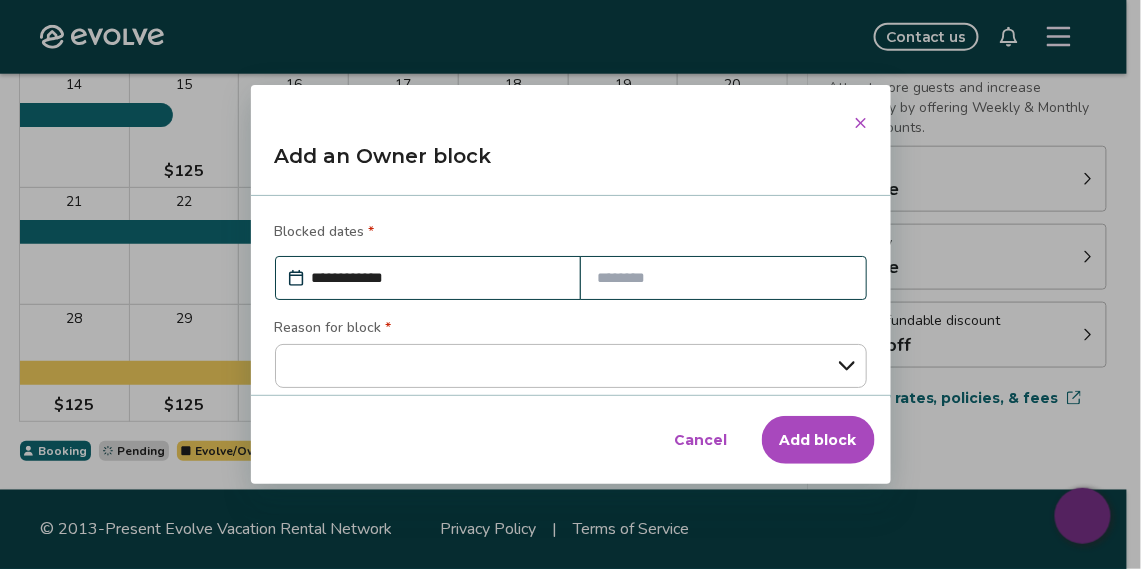 click at bounding box center (723, 278) 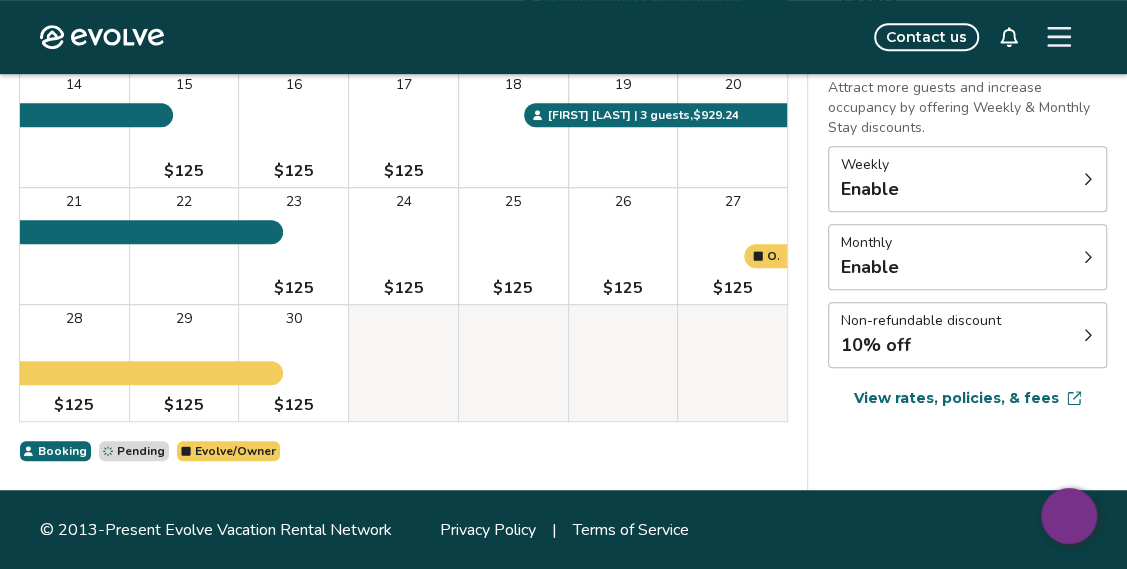 click on "25 $125" at bounding box center (513, 246) 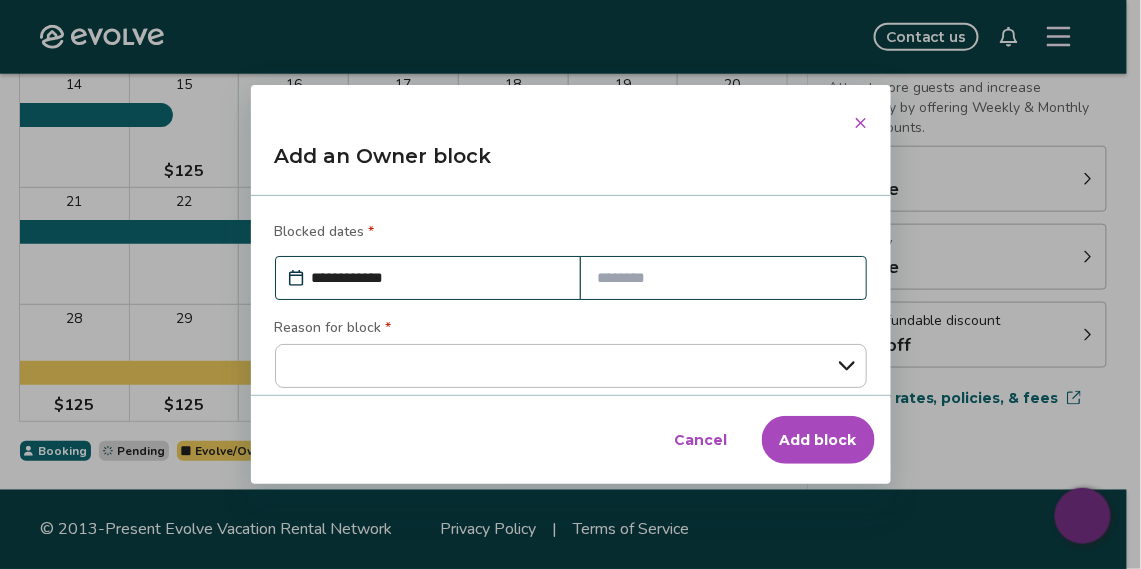 click at bounding box center (723, 278) 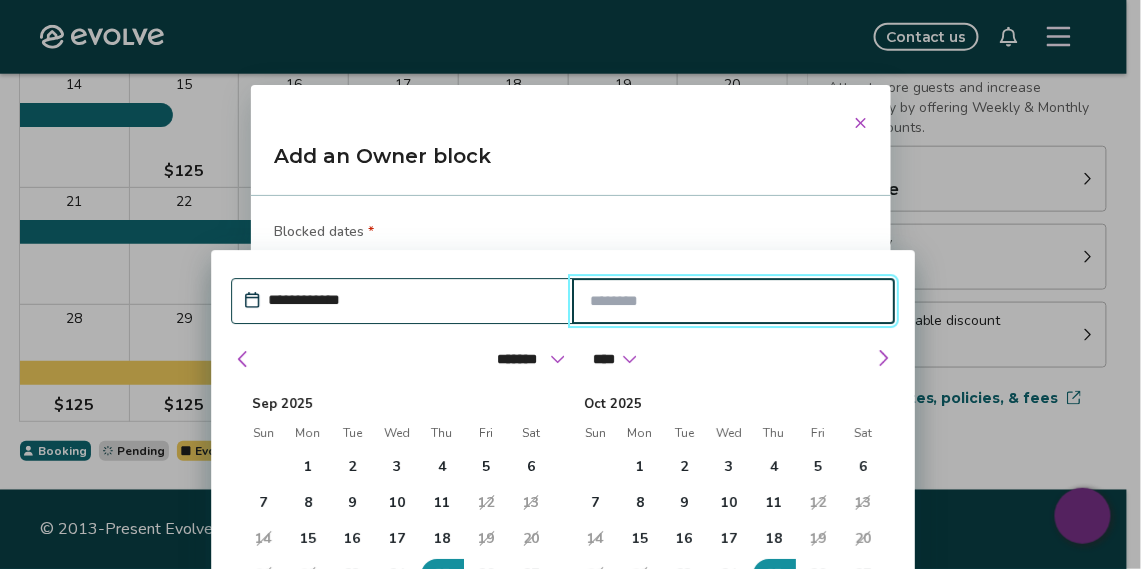 click at bounding box center [733, 302] 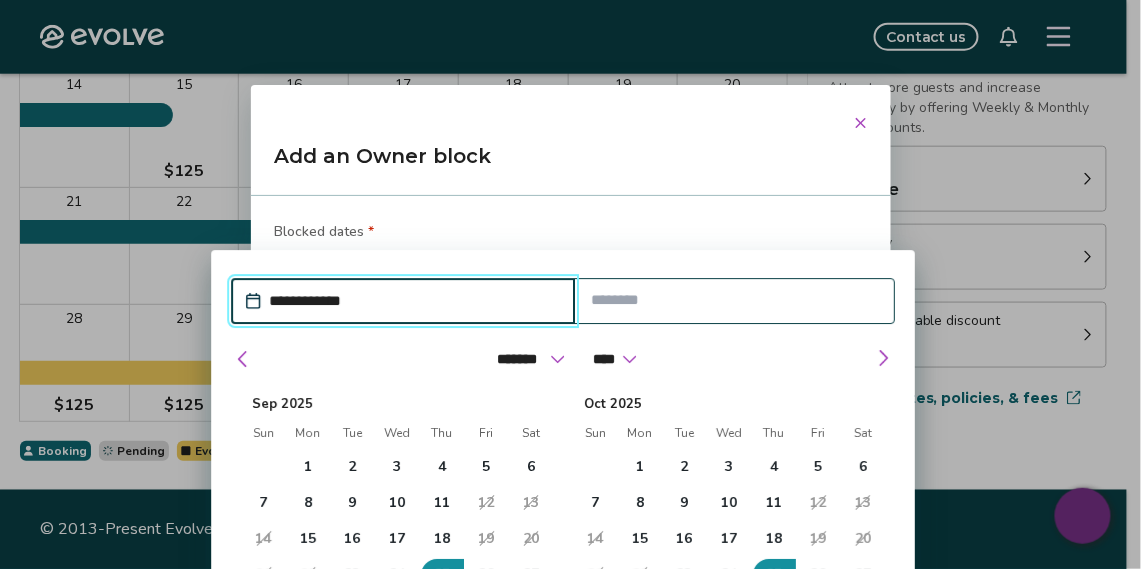 drag, startPoint x: 423, startPoint y: 319, endPoint x: 419, endPoint y: 248, distance: 71.11259 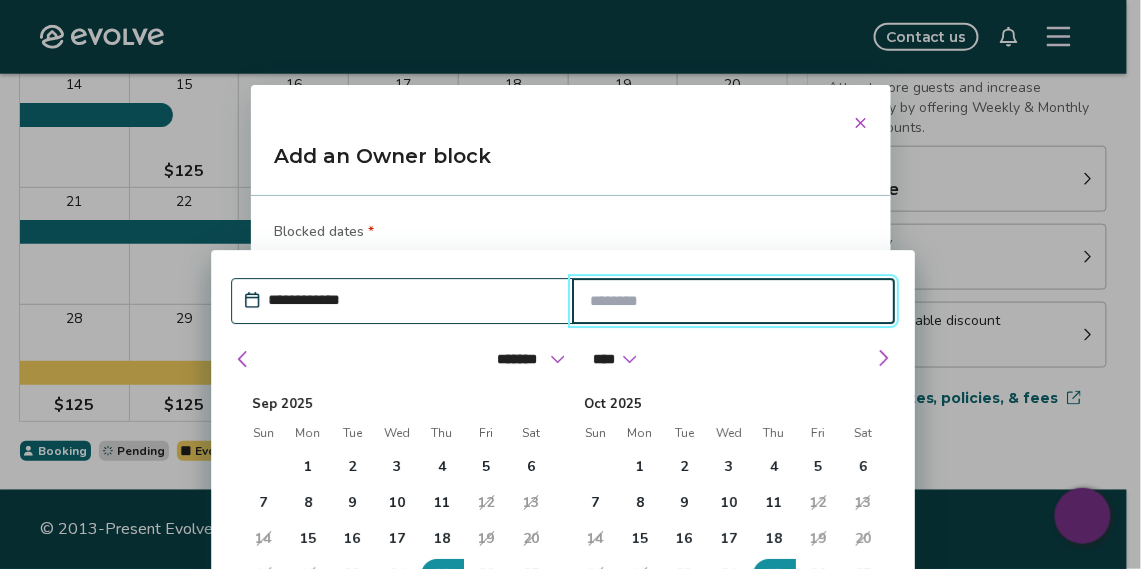 click at bounding box center [733, 302] 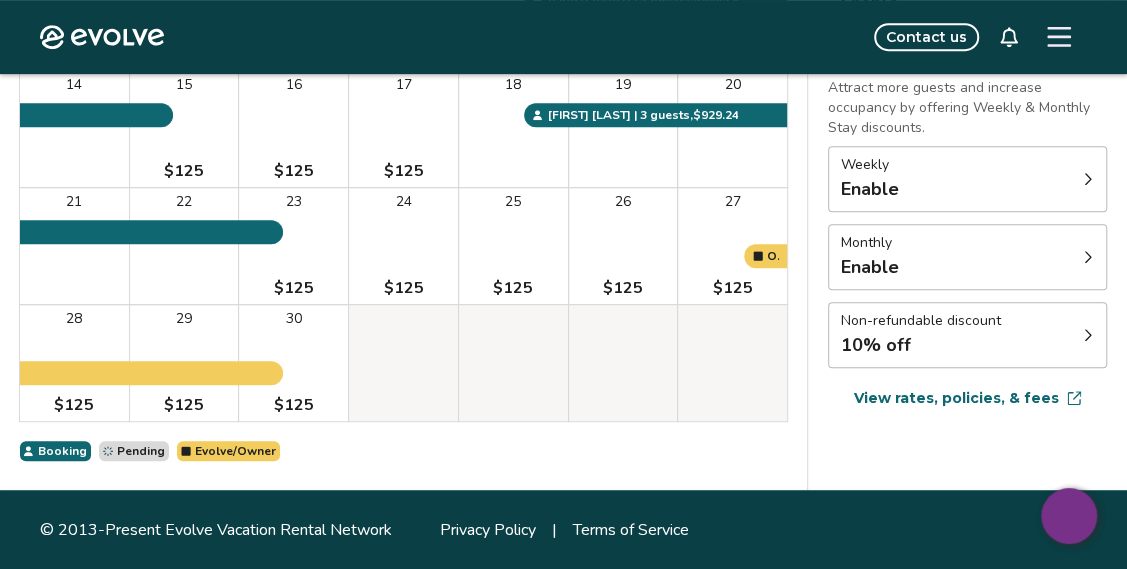 click on "$125" at bounding box center [513, 288] 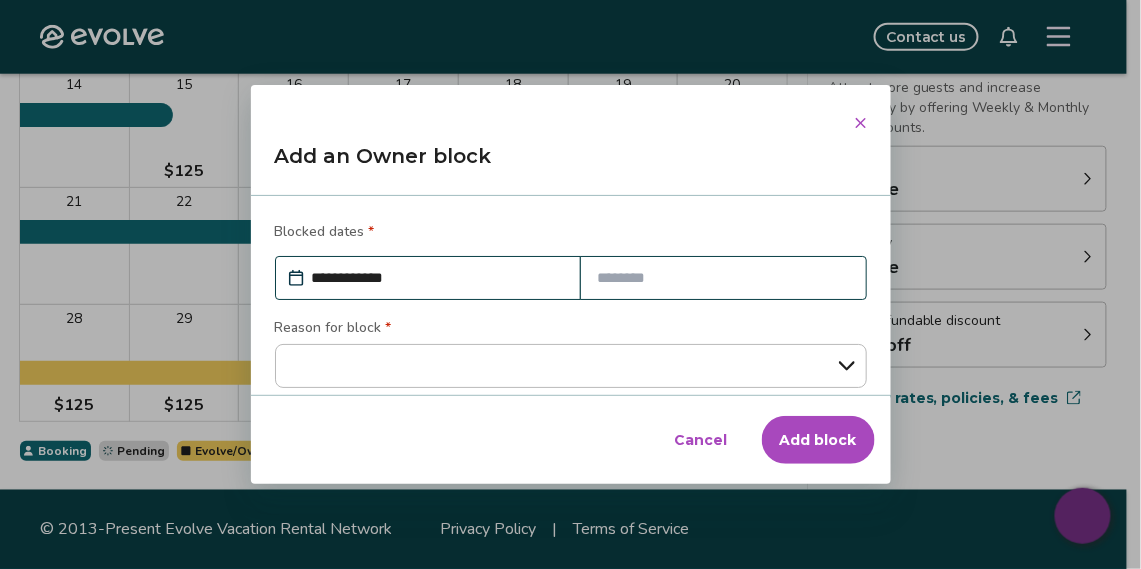 click at bounding box center (723, 278) 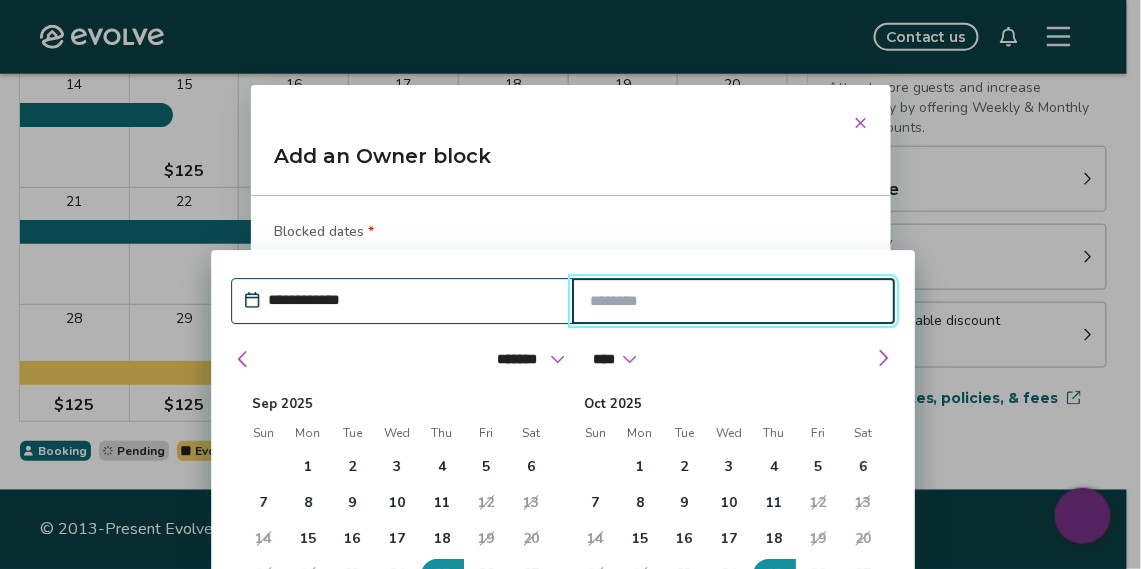 drag, startPoint x: 624, startPoint y: 313, endPoint x: 606, endPoint y: 254, distance: 61.68468 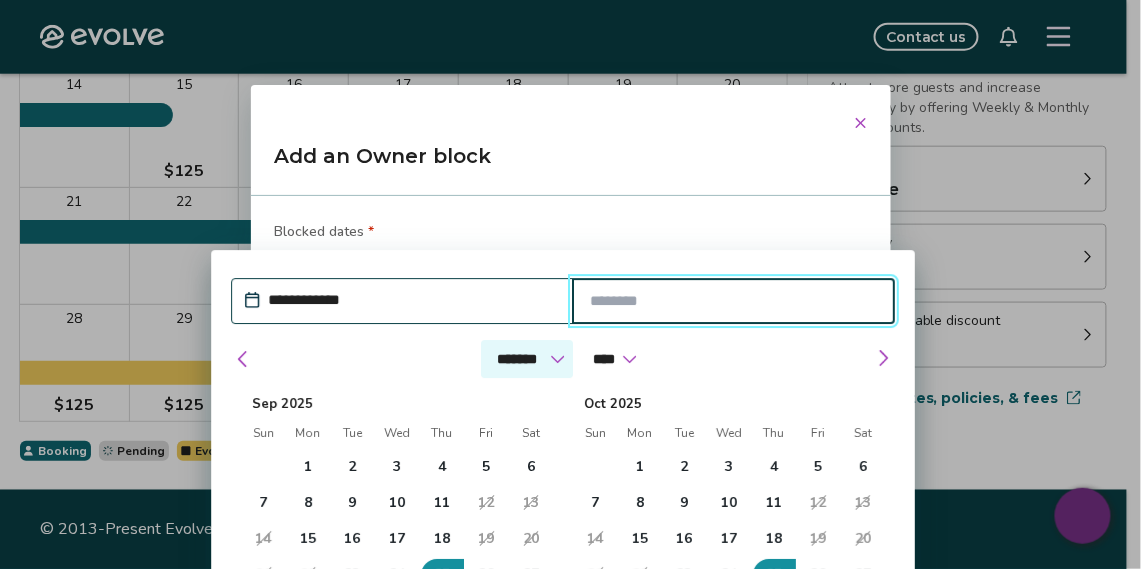 click on "******* ******** ***** ***** *** **** **** ****** ********* ******* ******** ********" at bounding box center (527, 360) 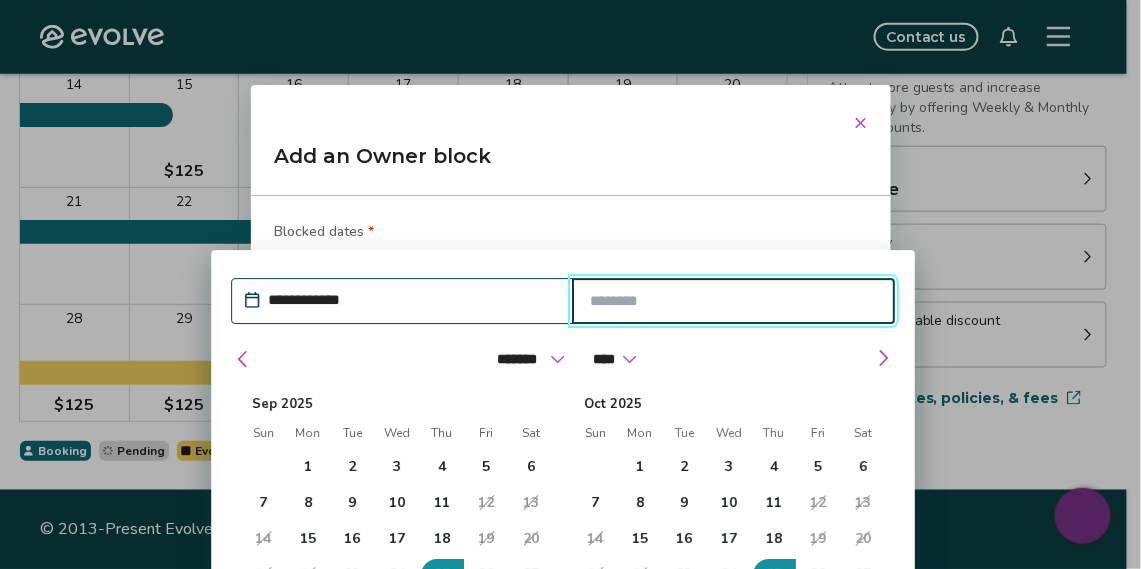 click on "Blocked dates   *" at bounding box center [571, 234] 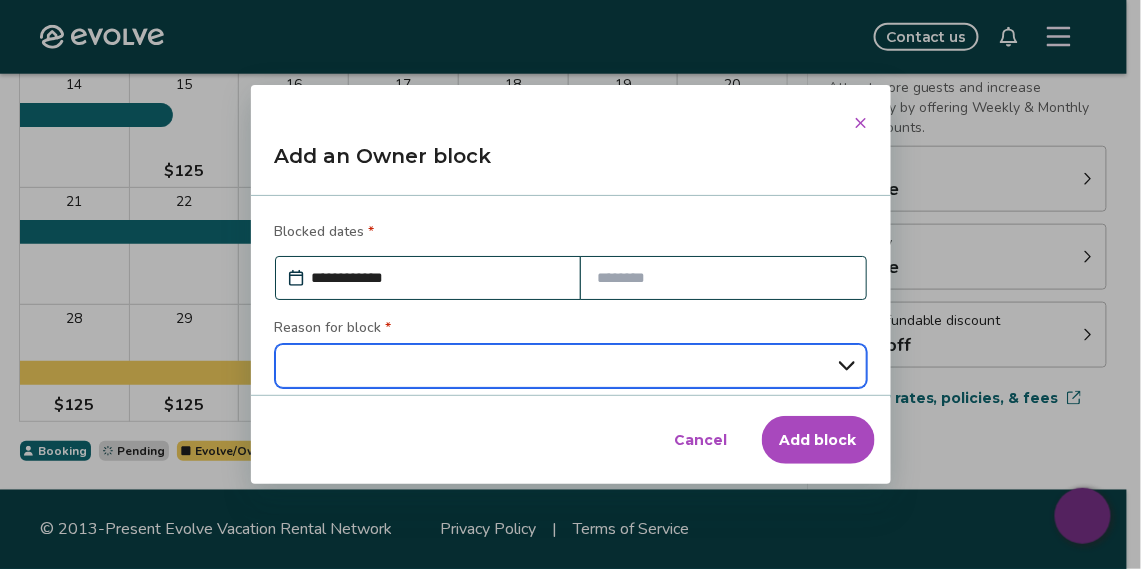 click on "**********" at bounding box center [571, 366] 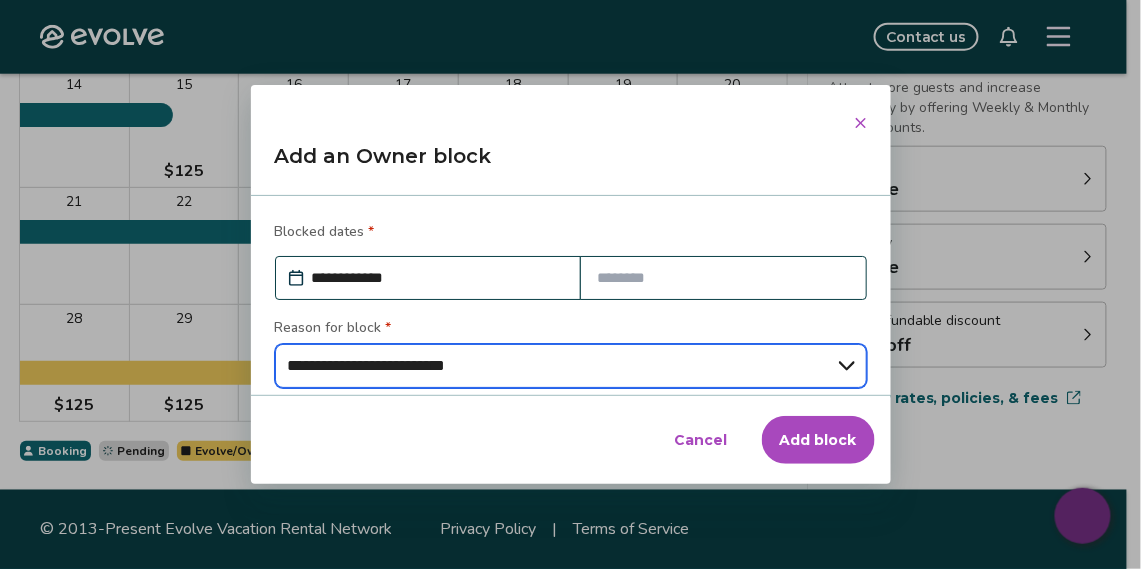 click on "**********" at bounding box center [571, 366] 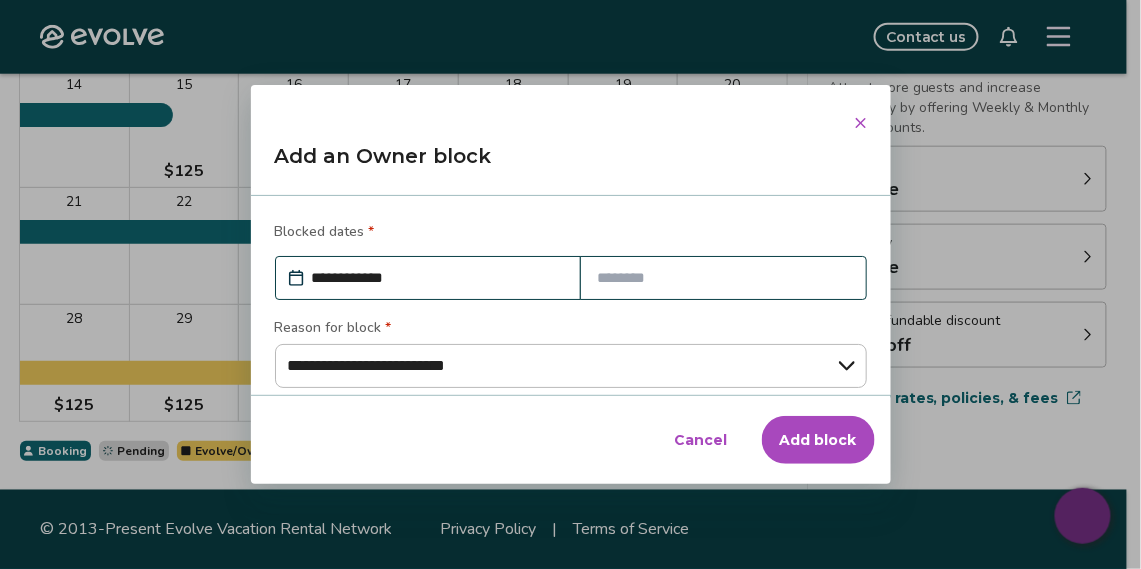 click at bounding box center (723, 278) 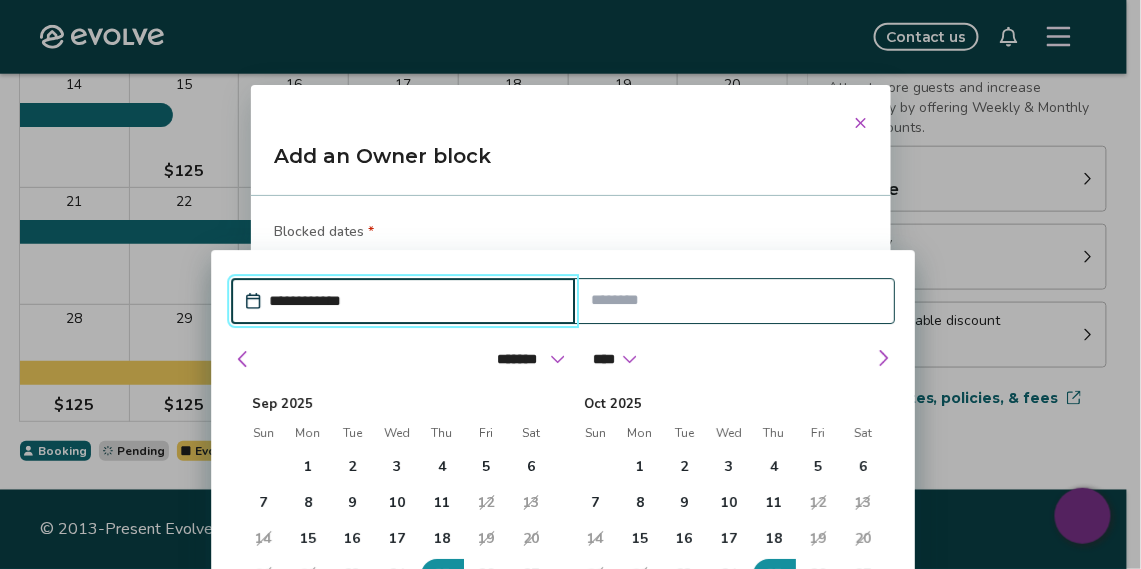 drag, startPoint x: 598, startPoint y: 294, endPoint x: 614, endPoint y: 313, distance: 24.839485 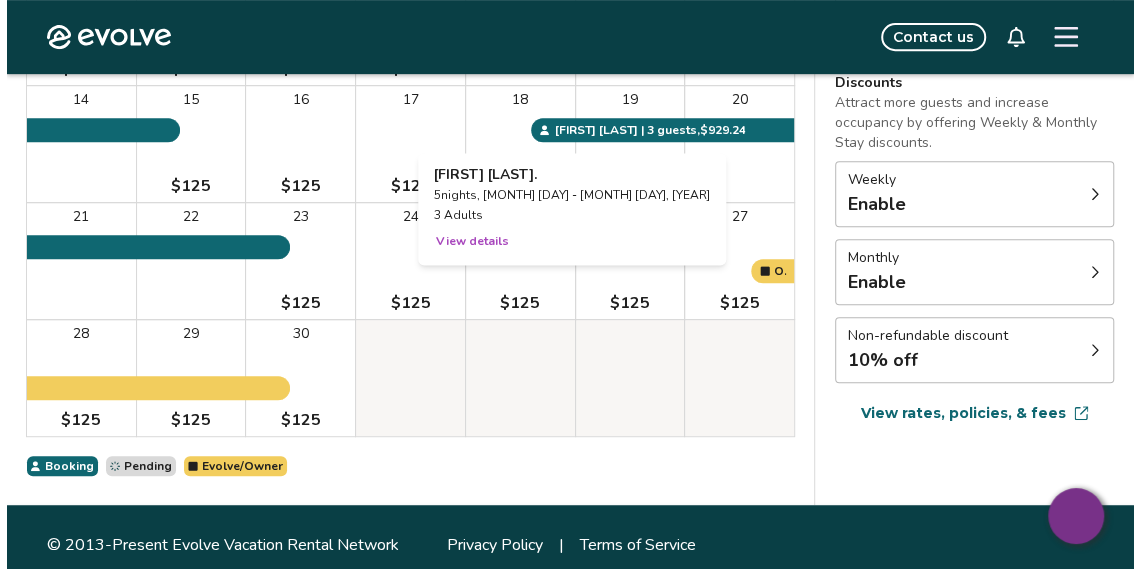 scroll, scrollTop: 464, scrollLeft: 0, axis: vertical 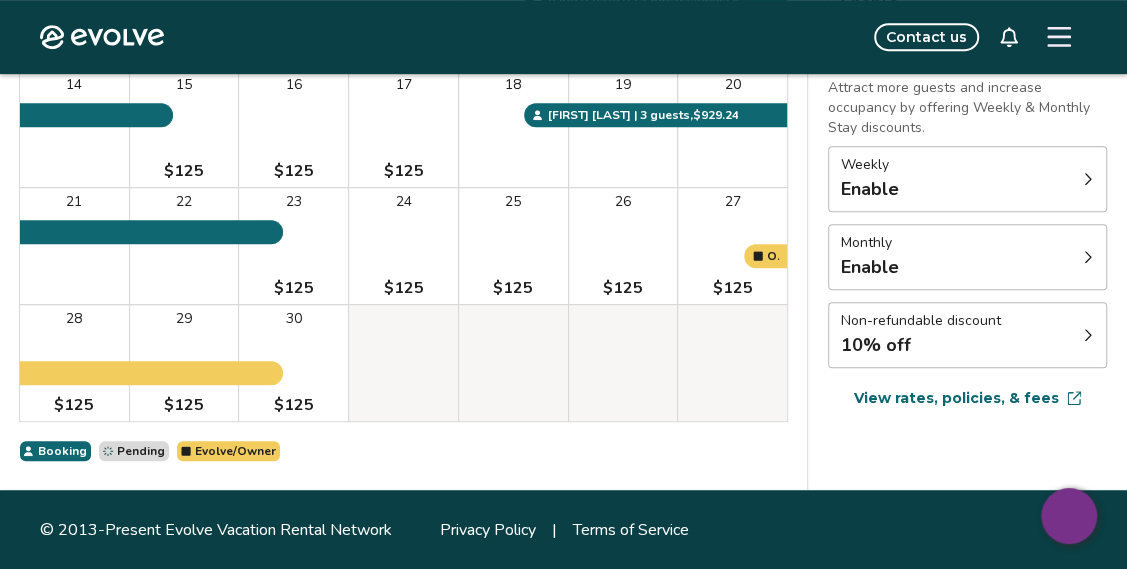 click on "26 $125" at bounding box center (623, 246) 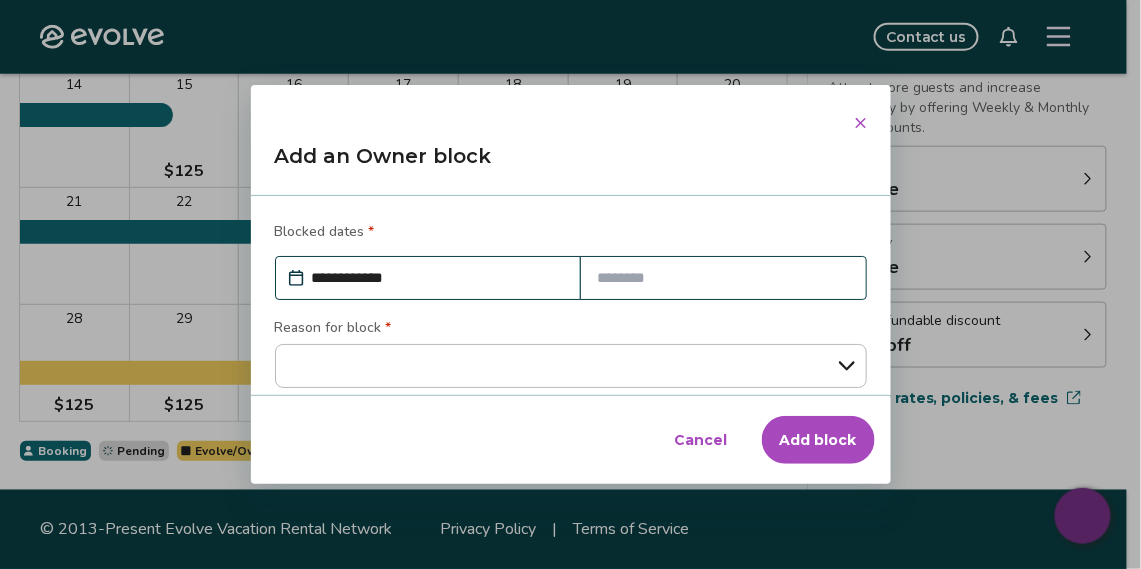 click at bounding box center (723, 278) 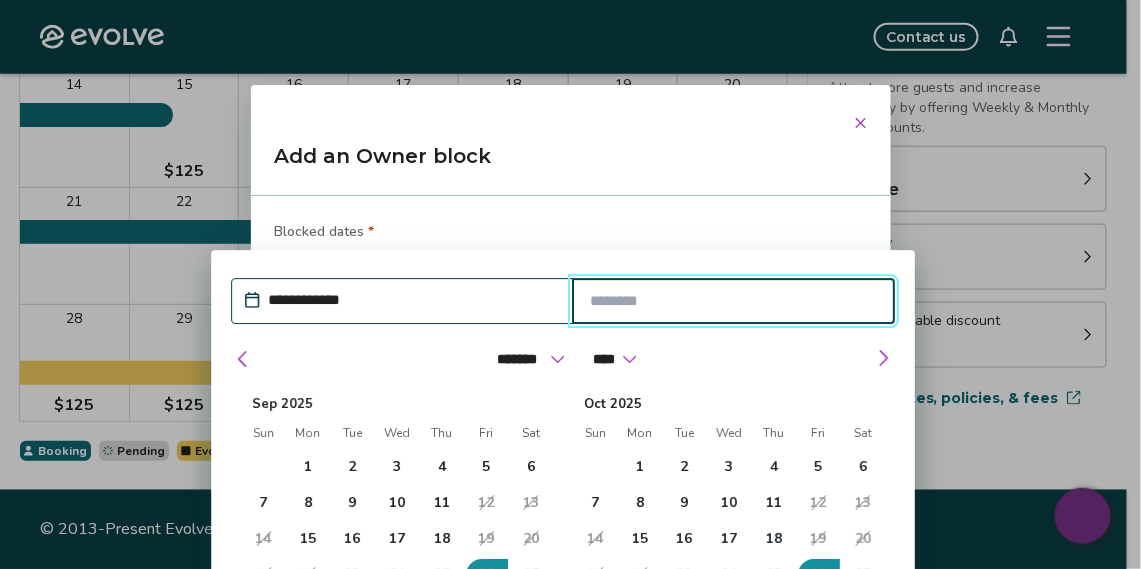 click at bounding box center [733, 302] 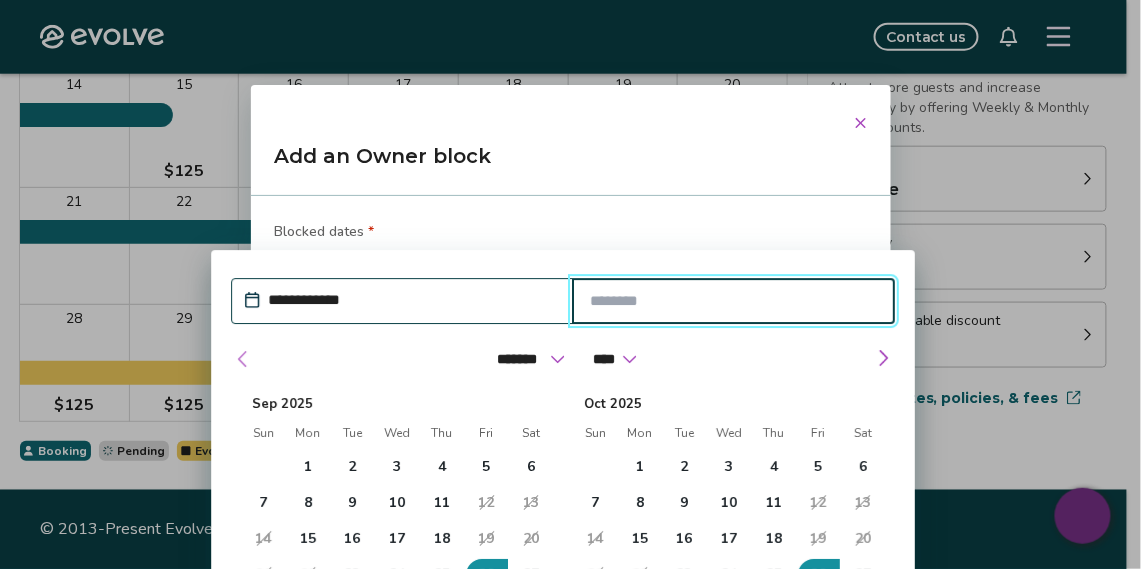 click at bounding box center [243, 360] 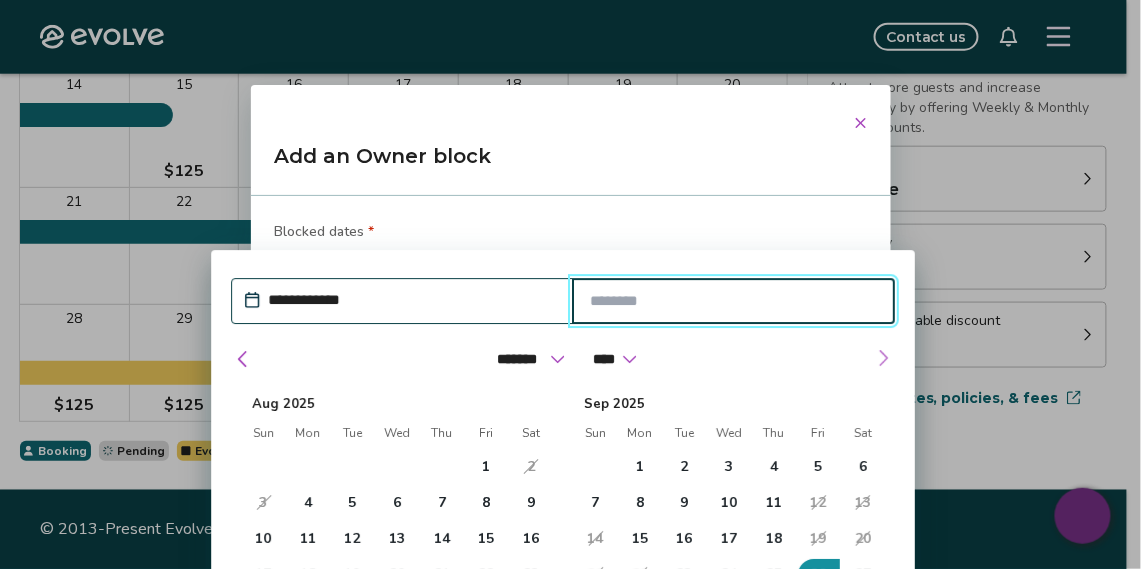 click at bounding box center (883, 359) 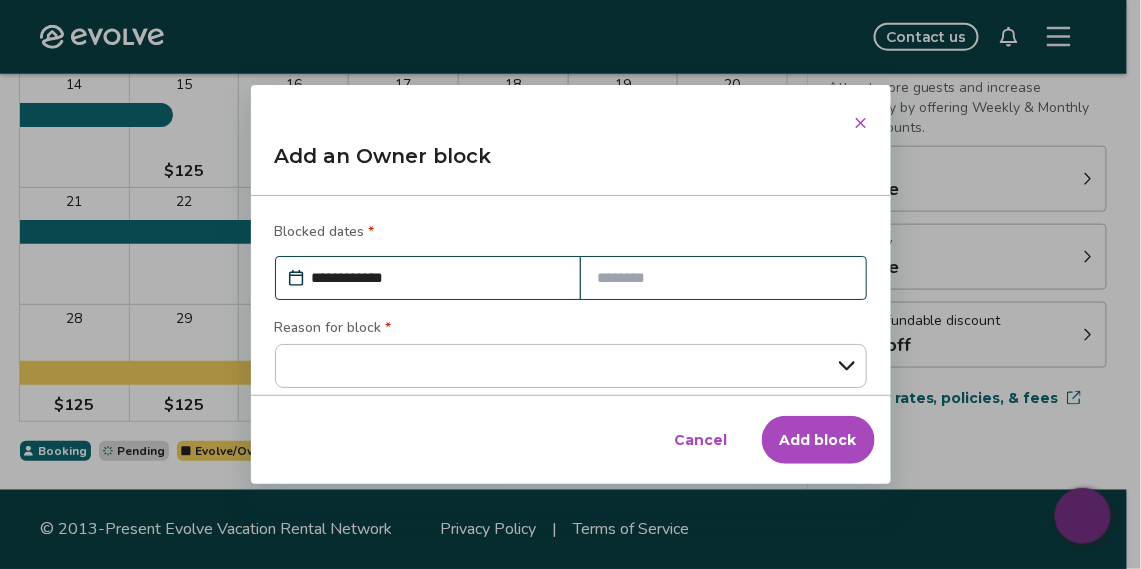 click on "**********" at bounding box center [571, 295] 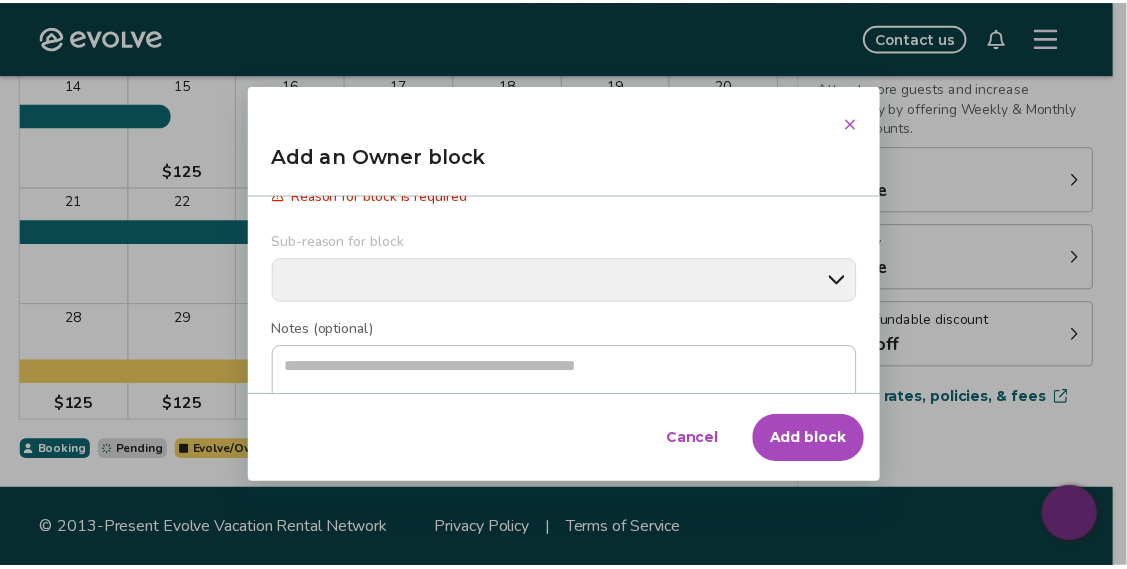 scroll, scrollTop: 266, scrollLeft: 0, axis: vertical 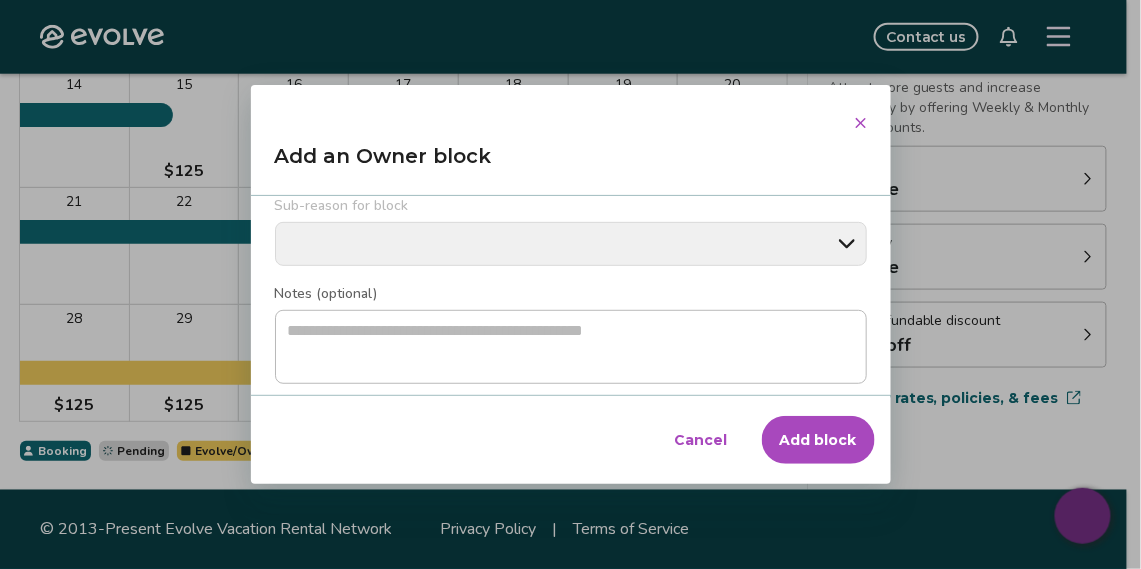 click 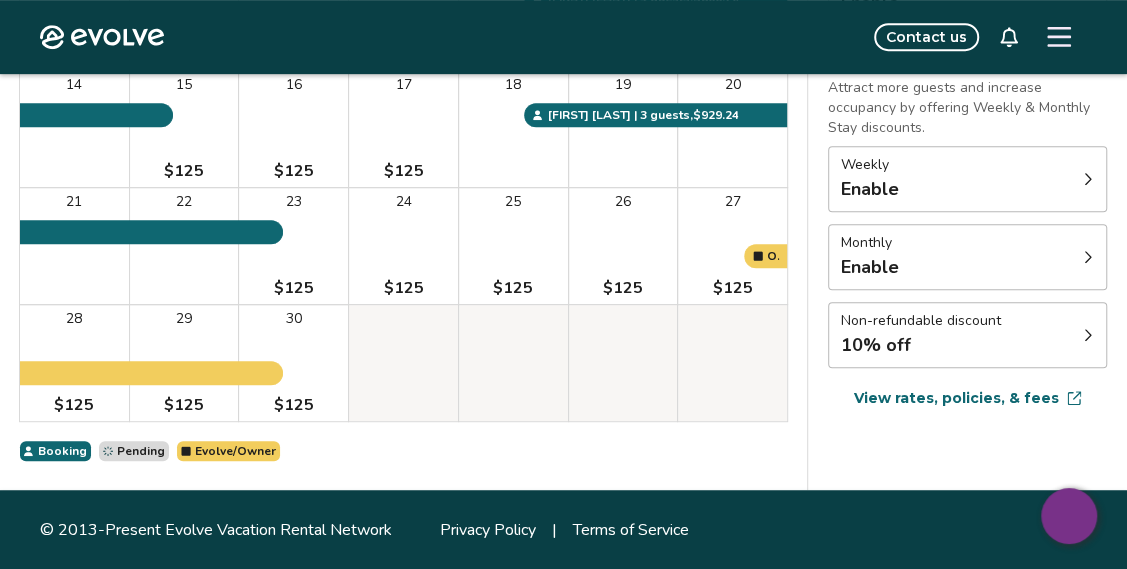 click on "25 $125" at bounding box center [513, 246] 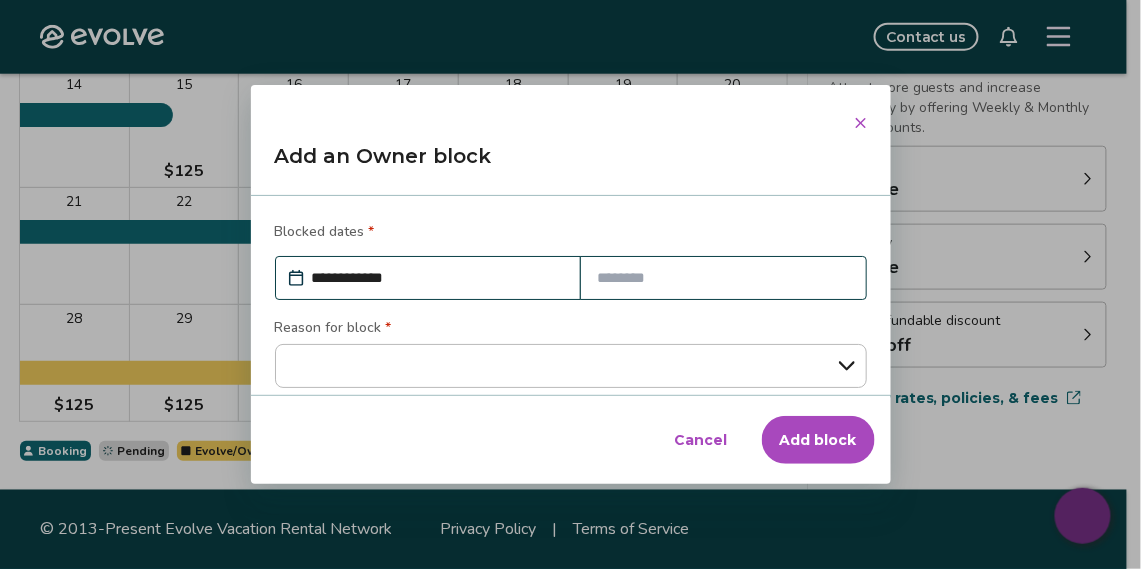 click at bounding box center (723, 278) 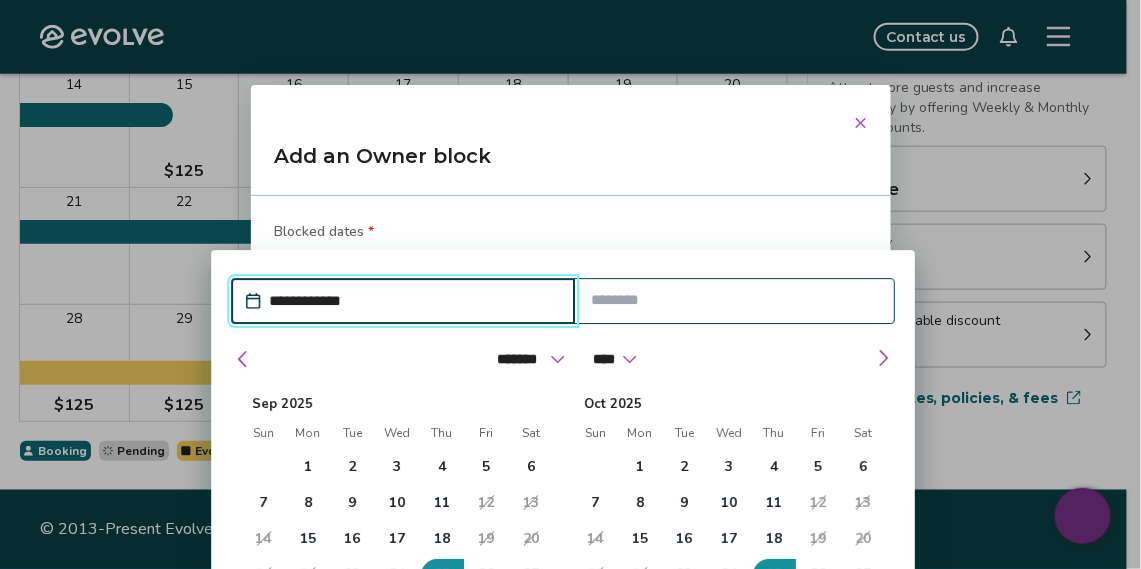 drag, startPoint x: 621, startPoint y: 277, endPoint x: 616, endPoint y: 294, distance: 17.720045 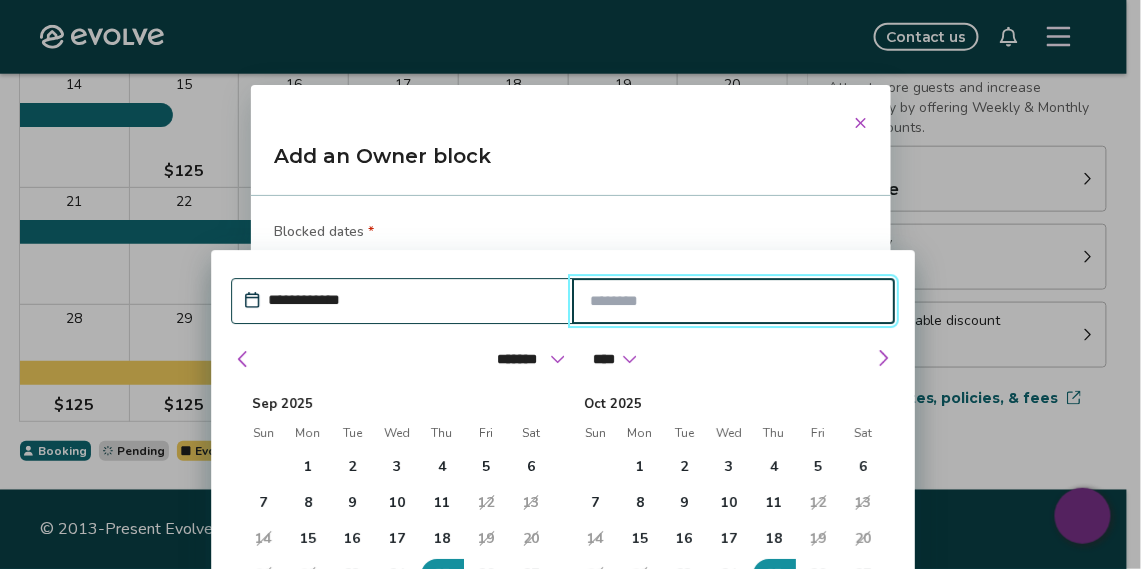 drag, startPoint x: 680, startPoint y: 282, endPoint x: 844, endPoint y: 339, distance: 173.62315 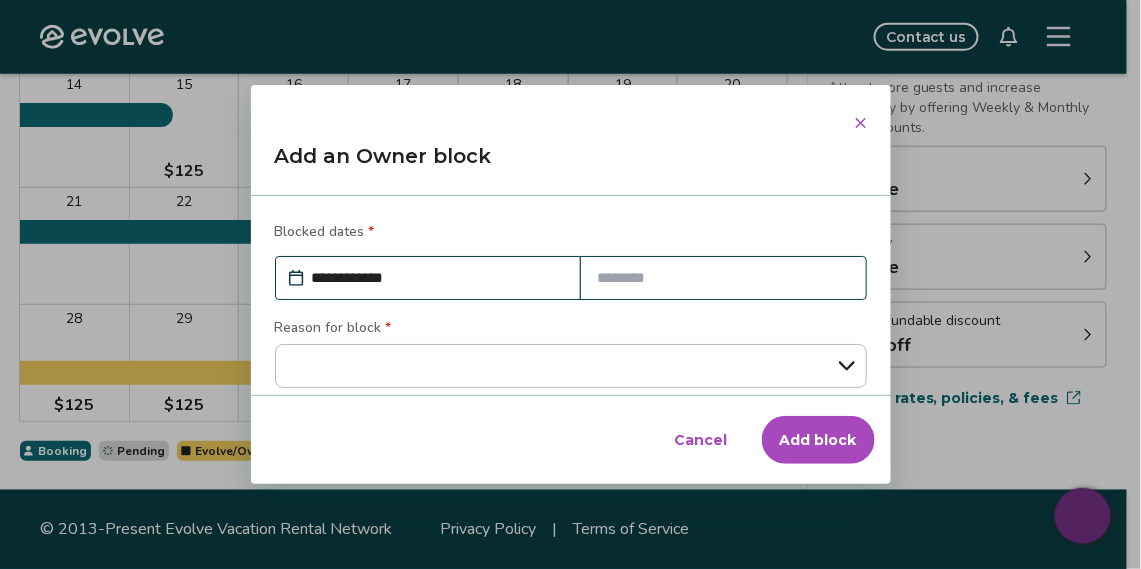 click 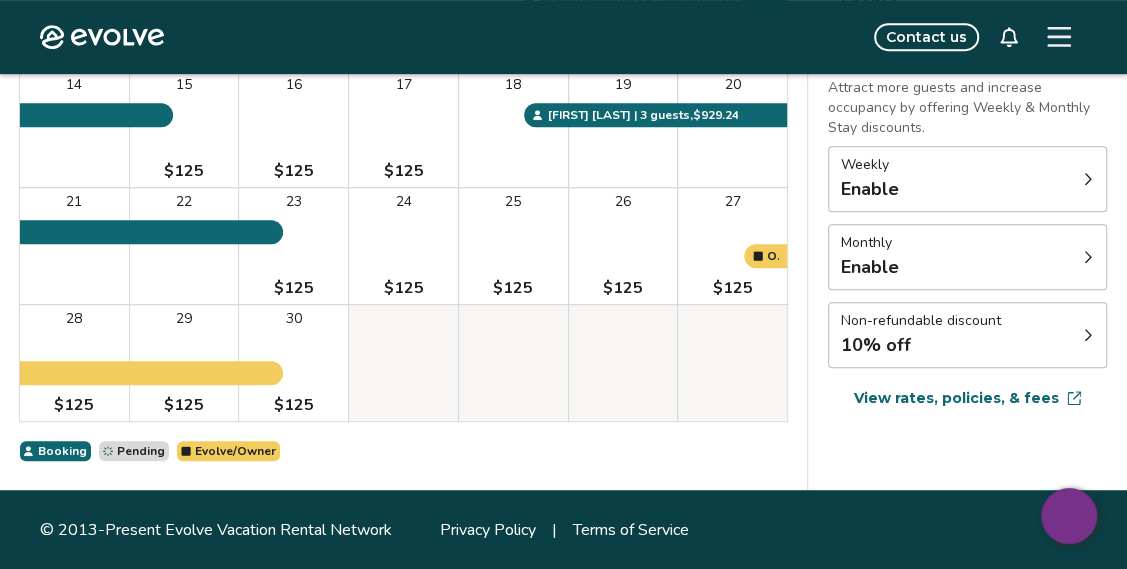 drag, startPoint x: 635, startPoint y: 227, endPoint x: 1055, endPoint y: 107, distance: 436.80658 